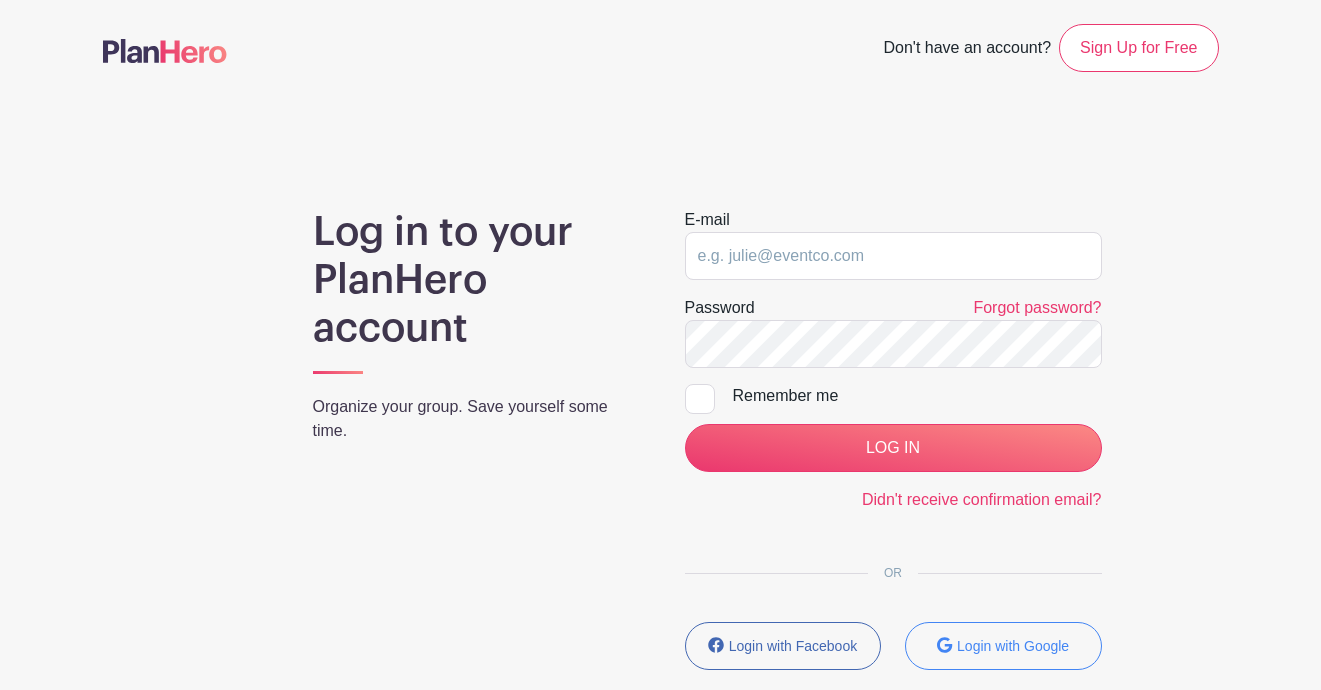 scroll, scrollTop: 0, scrollLeft: 0, axis: both 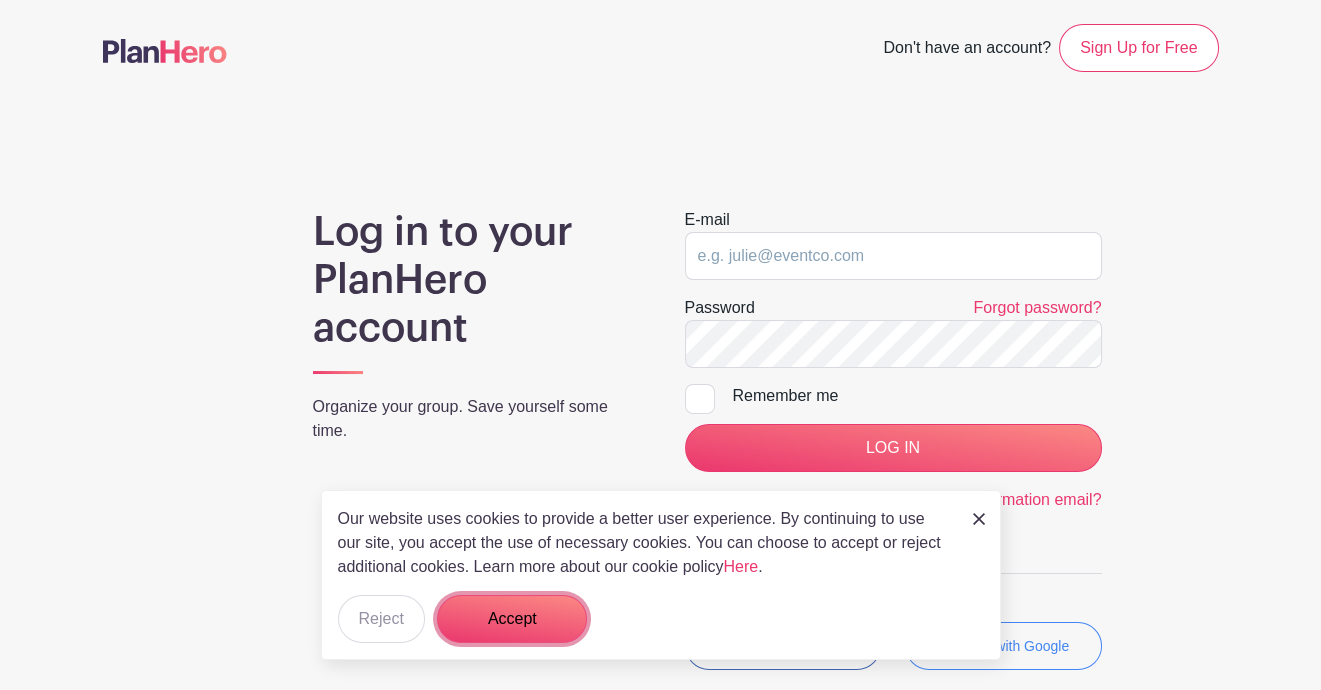 click on "Accept" at bounding box center [512, 619] 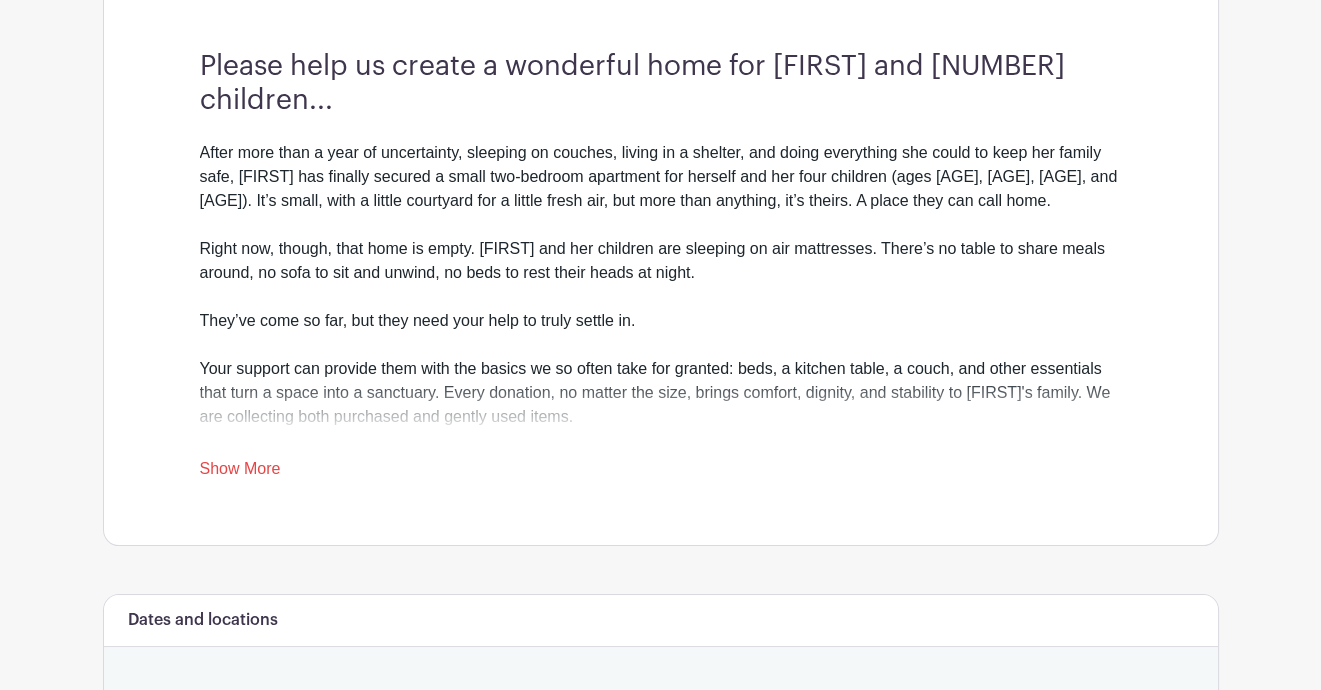 scroll, scrollTop: 569, scrollLeft: 0, axis: vertical 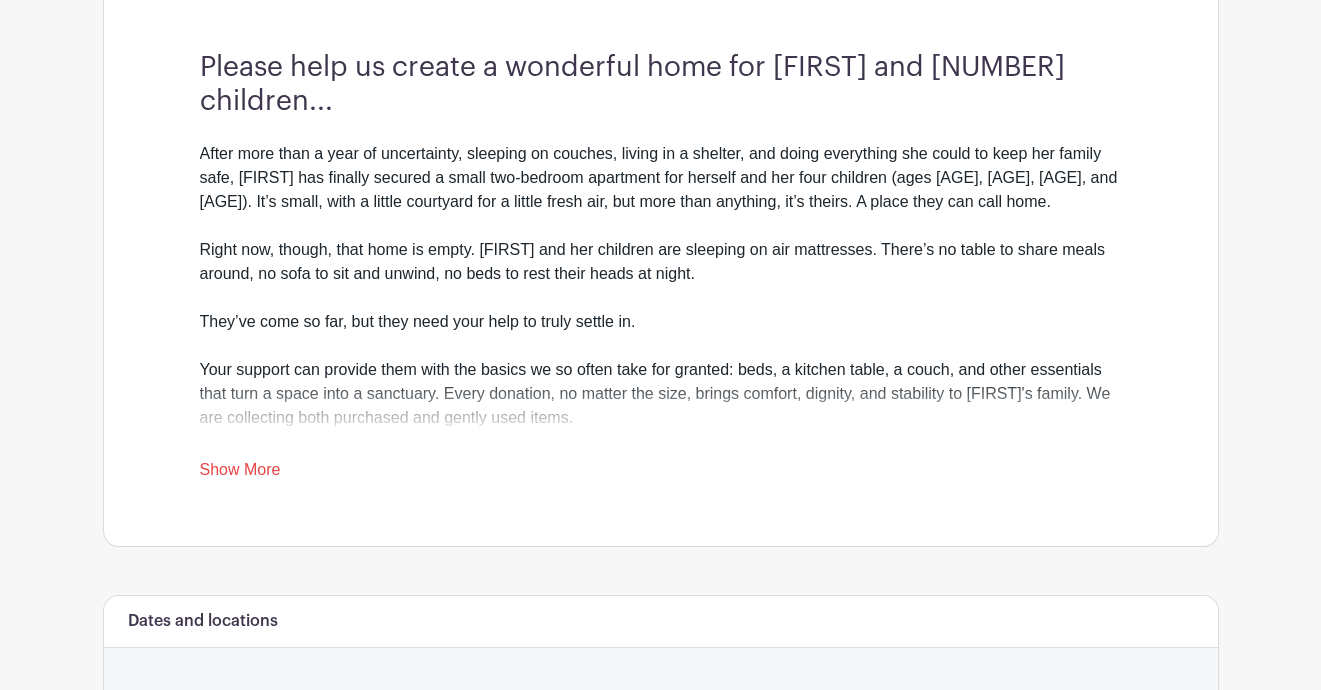 click on "Show More" at bounding box center [240, 473] 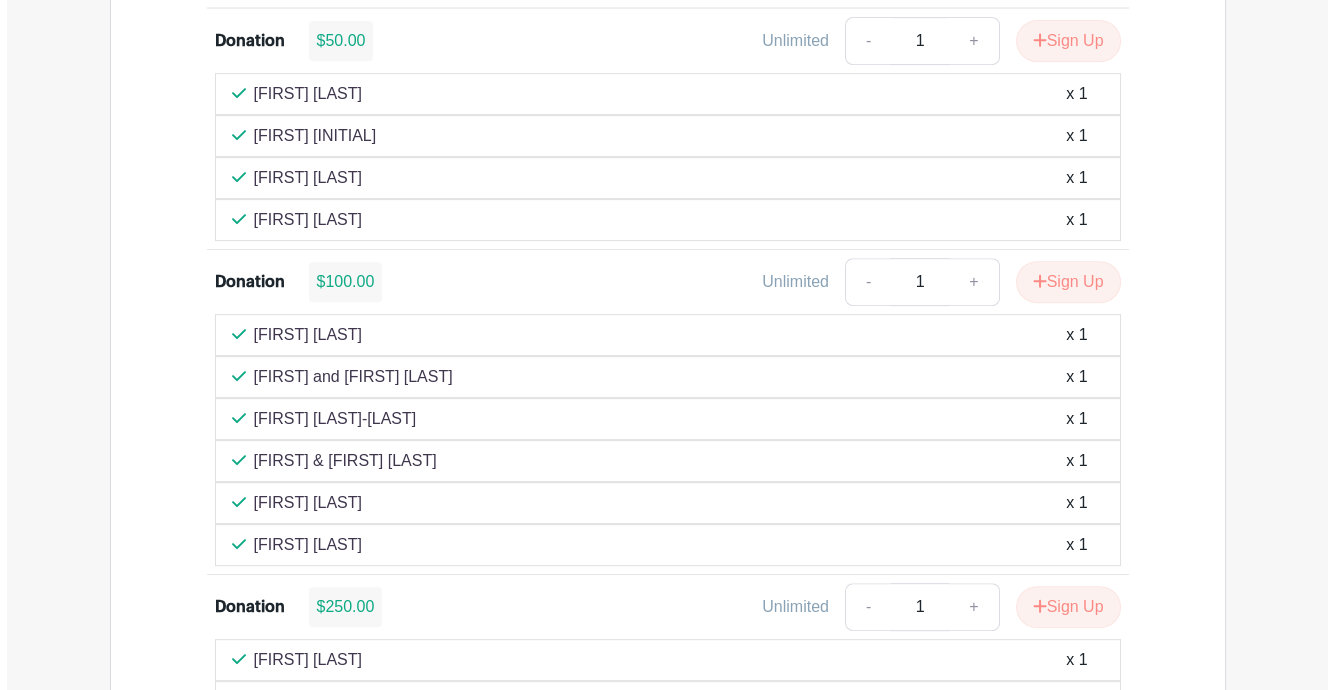scroll, scrollTop: 1779, scrollLeft: 0, axis: vertical 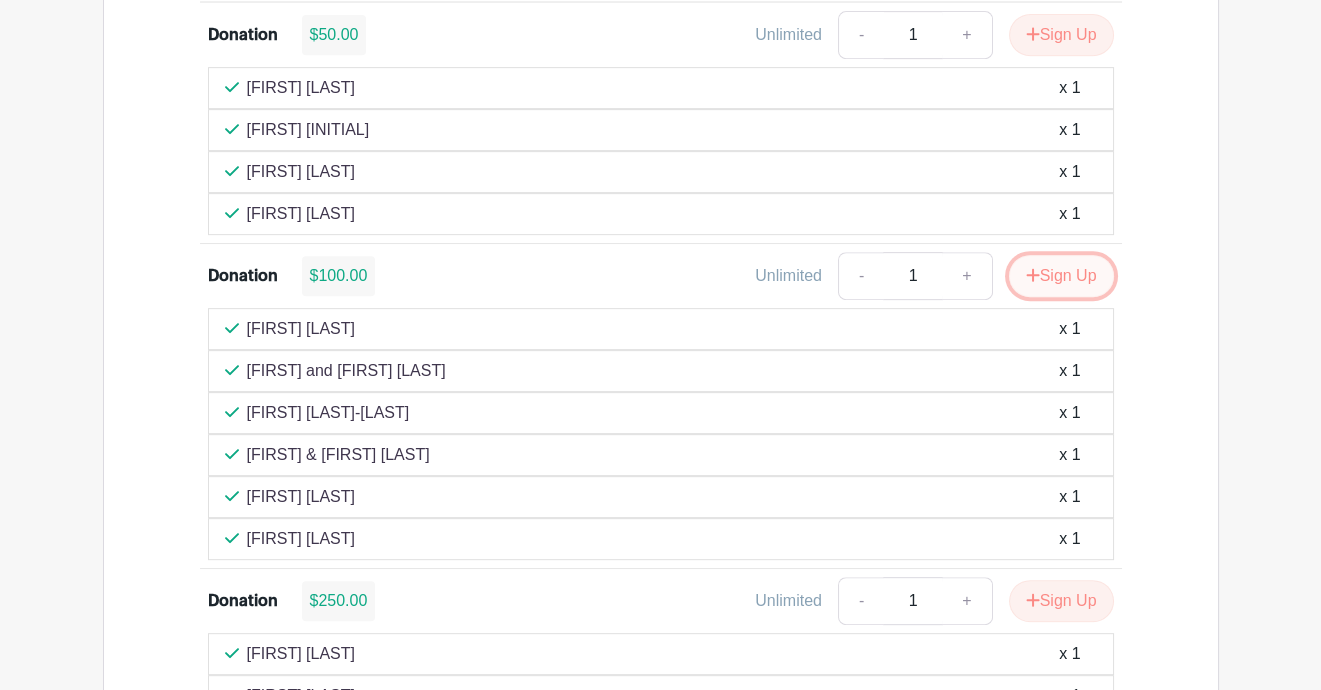 click on "Sign Up" at bounding box center (1061, 276) 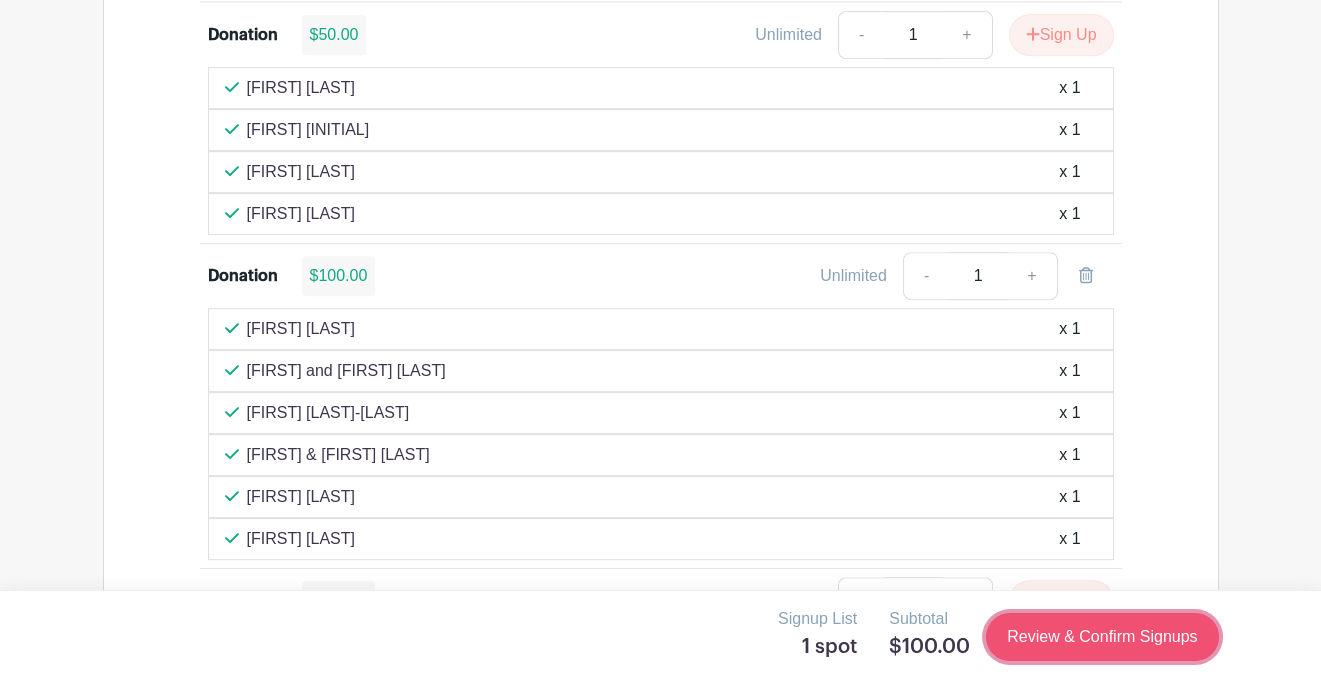 click on "Review & Confirm Signups" at bounding box center (1102, 637) 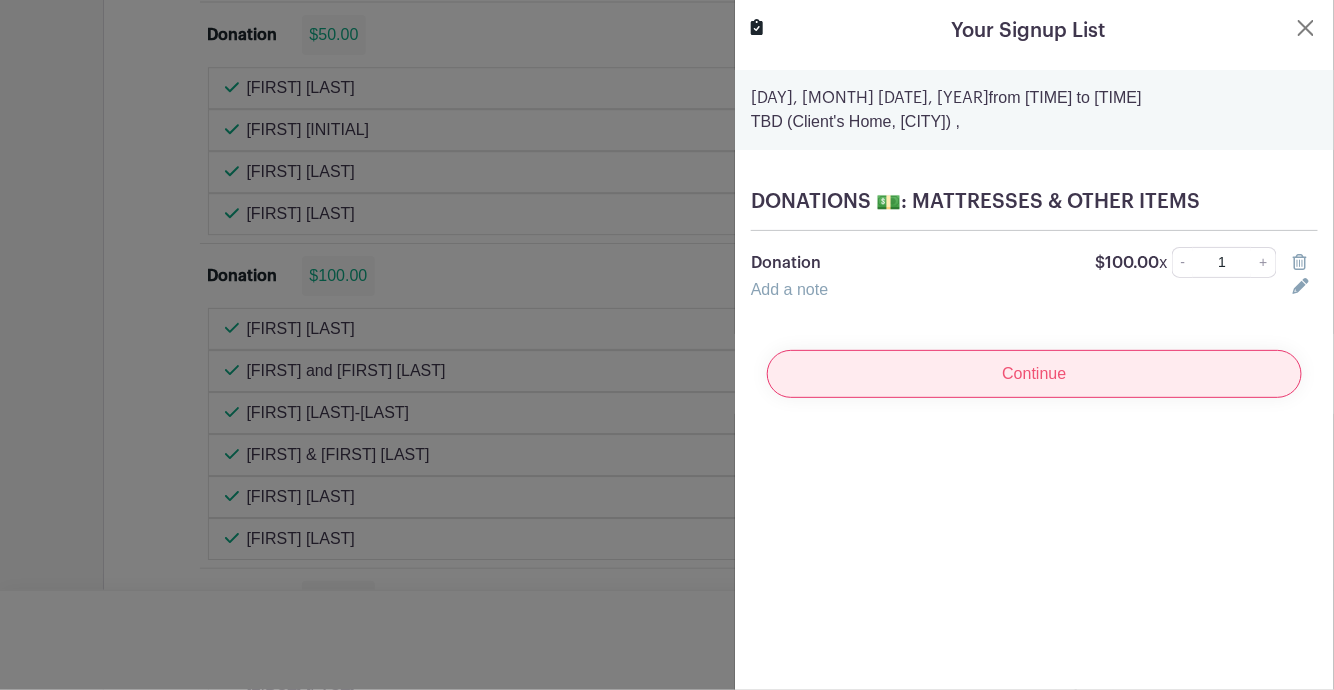 click on "Continue" at bounding box center (1034, 374) 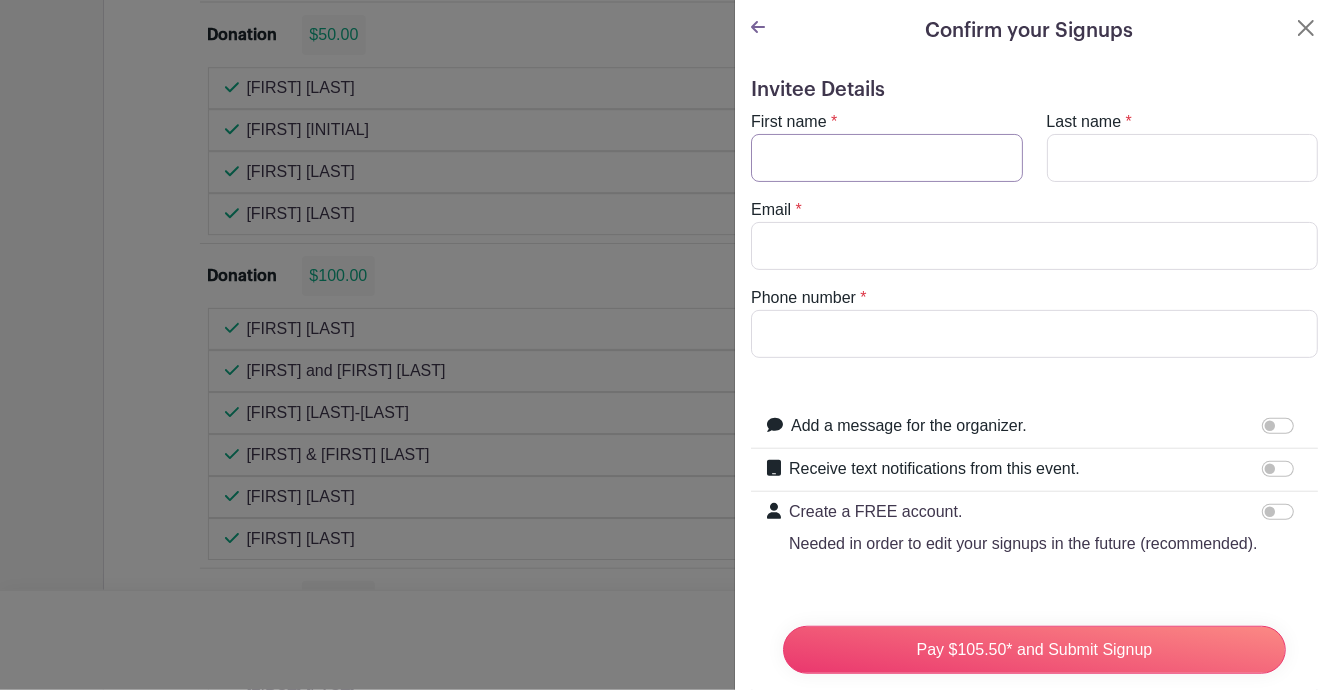 click on "First name" at bounding box center (887, 158) 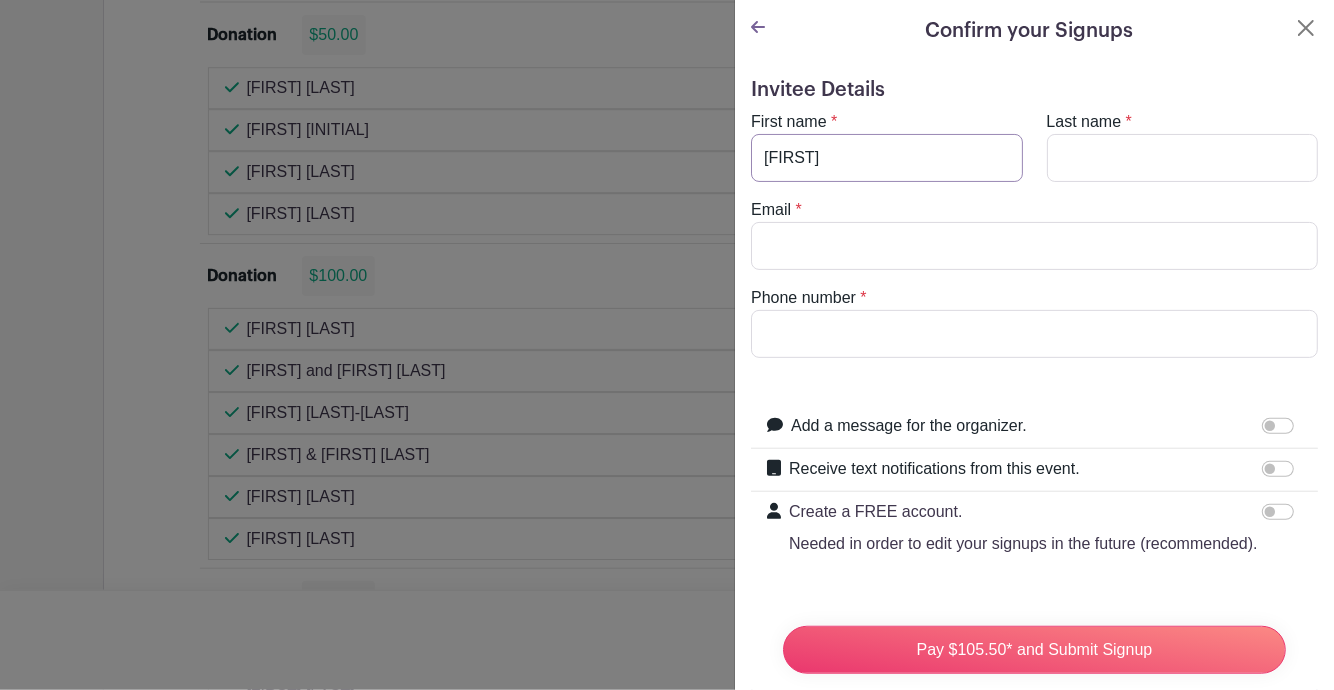 type on "Lucia" 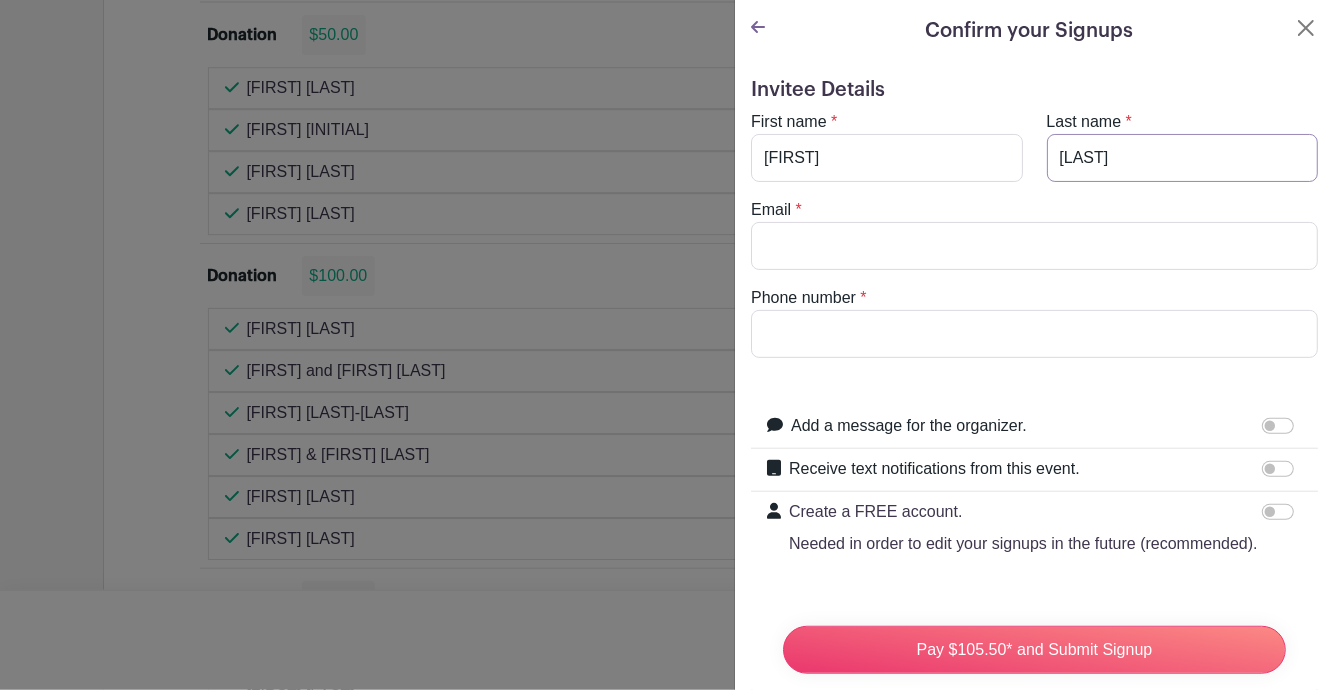 type on "Poole" 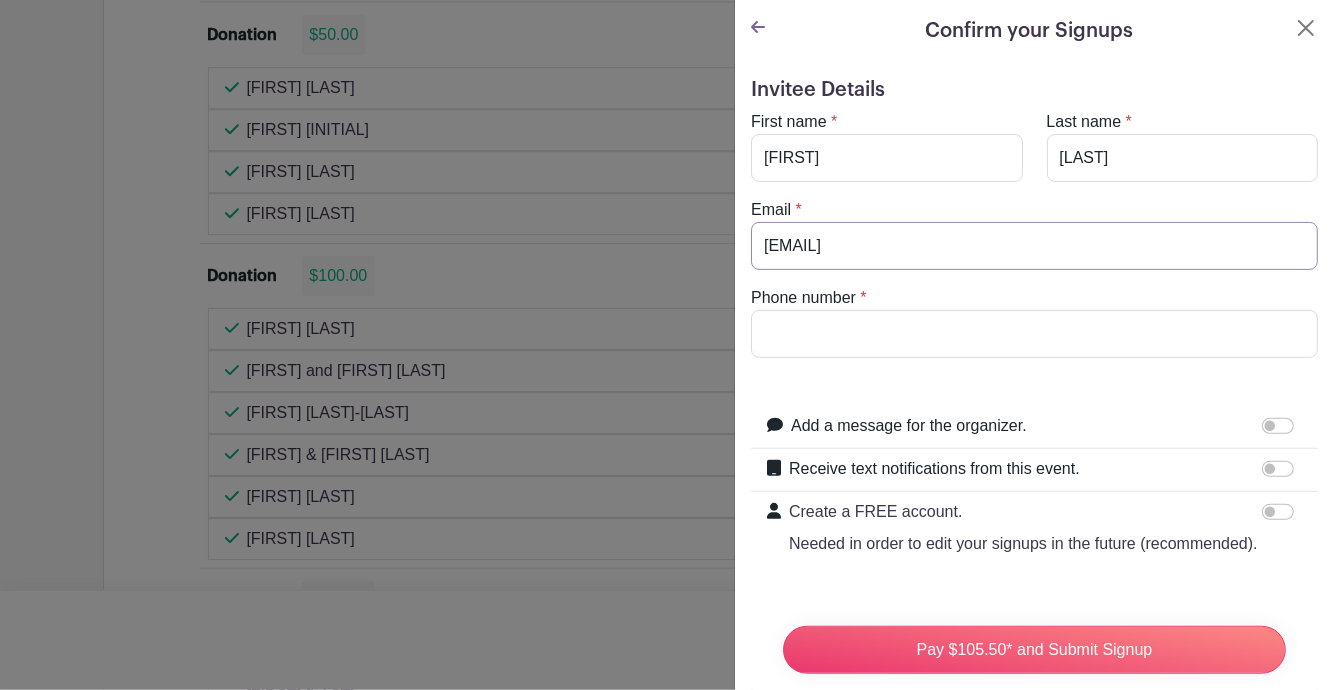 type on "luciap226@gmail.com" 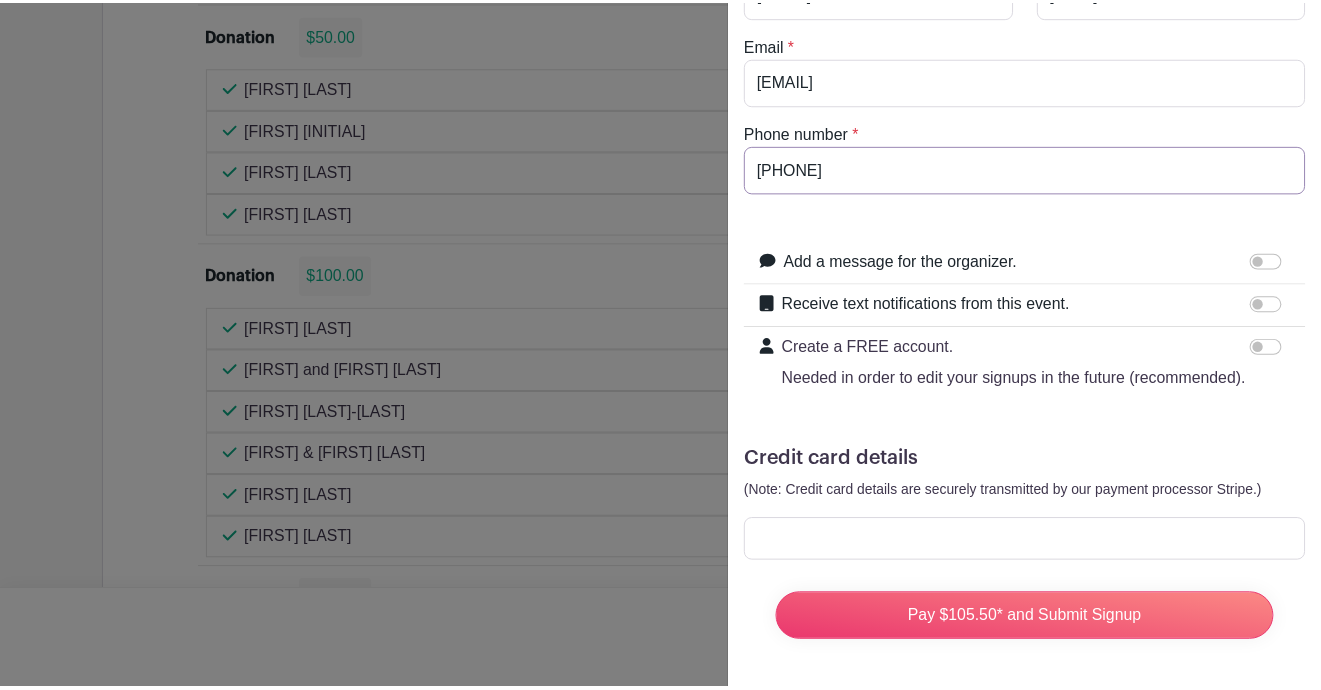 scroll, scrollTop: 201, scrollLeft: 0, axis: vertical 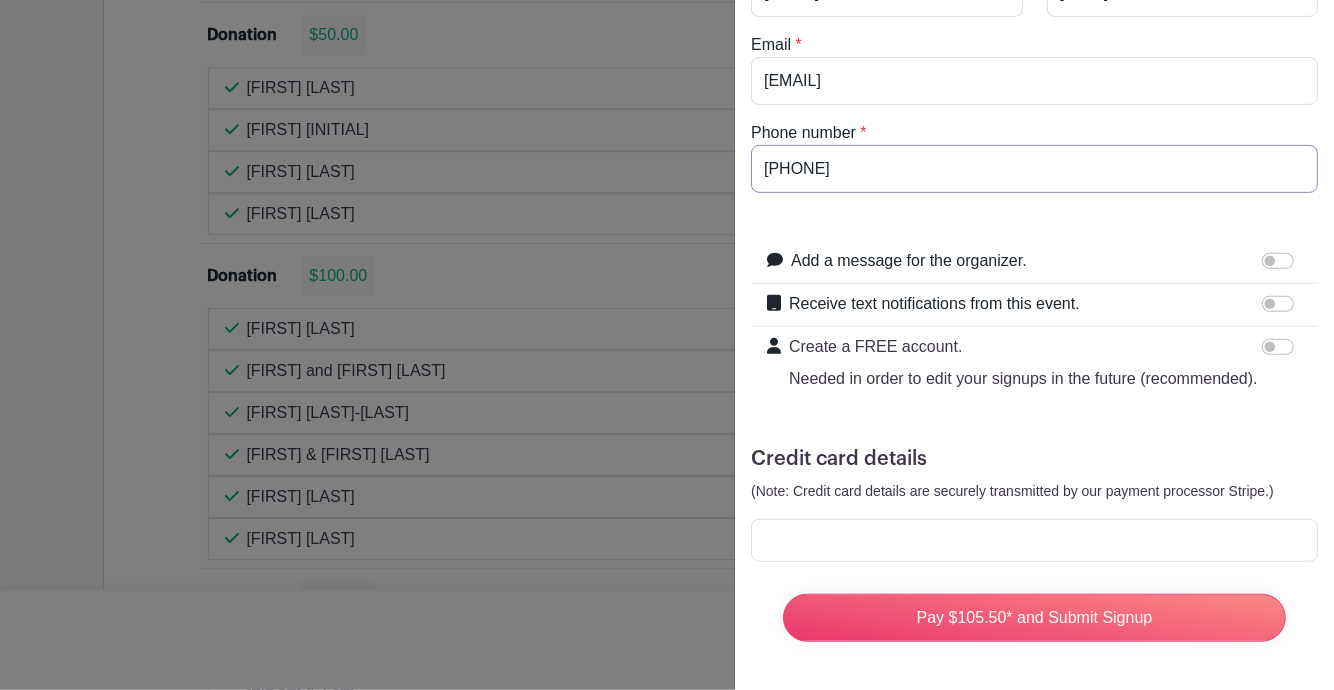 type on "510-566-2375" 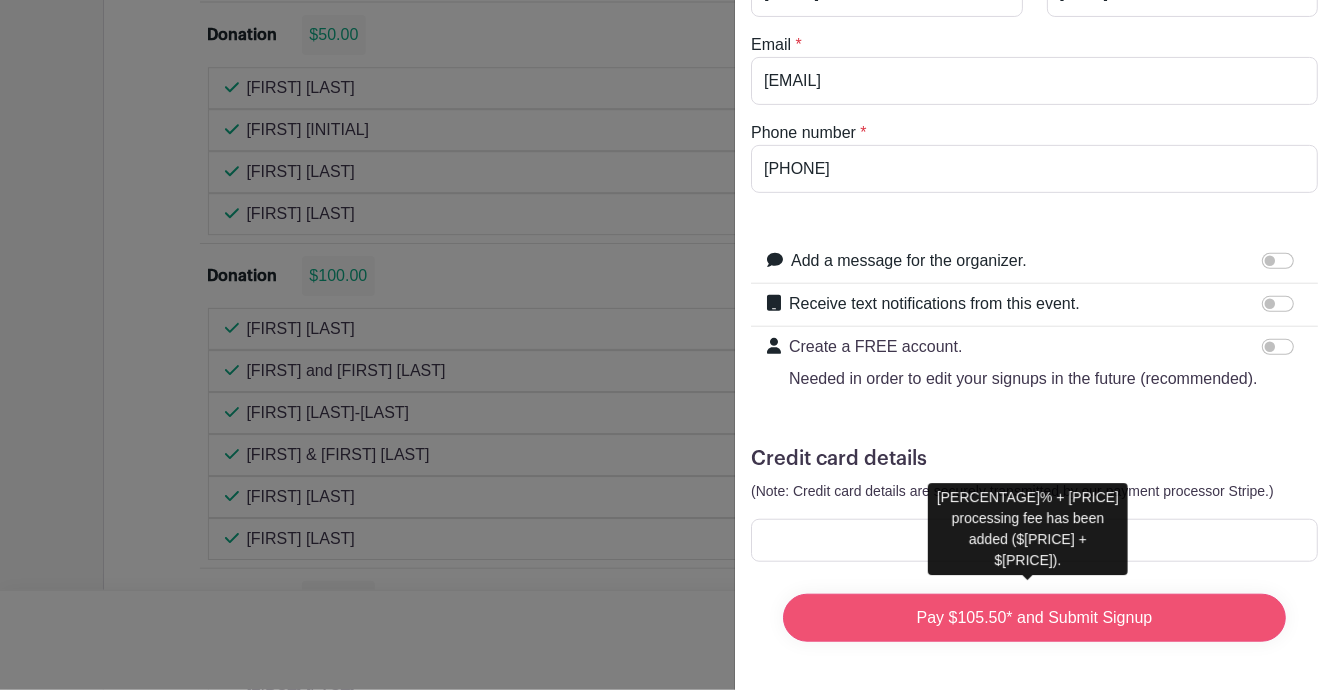 click on "Pay $105.50* and Submit Signup" at bounding box center (1034, 618) 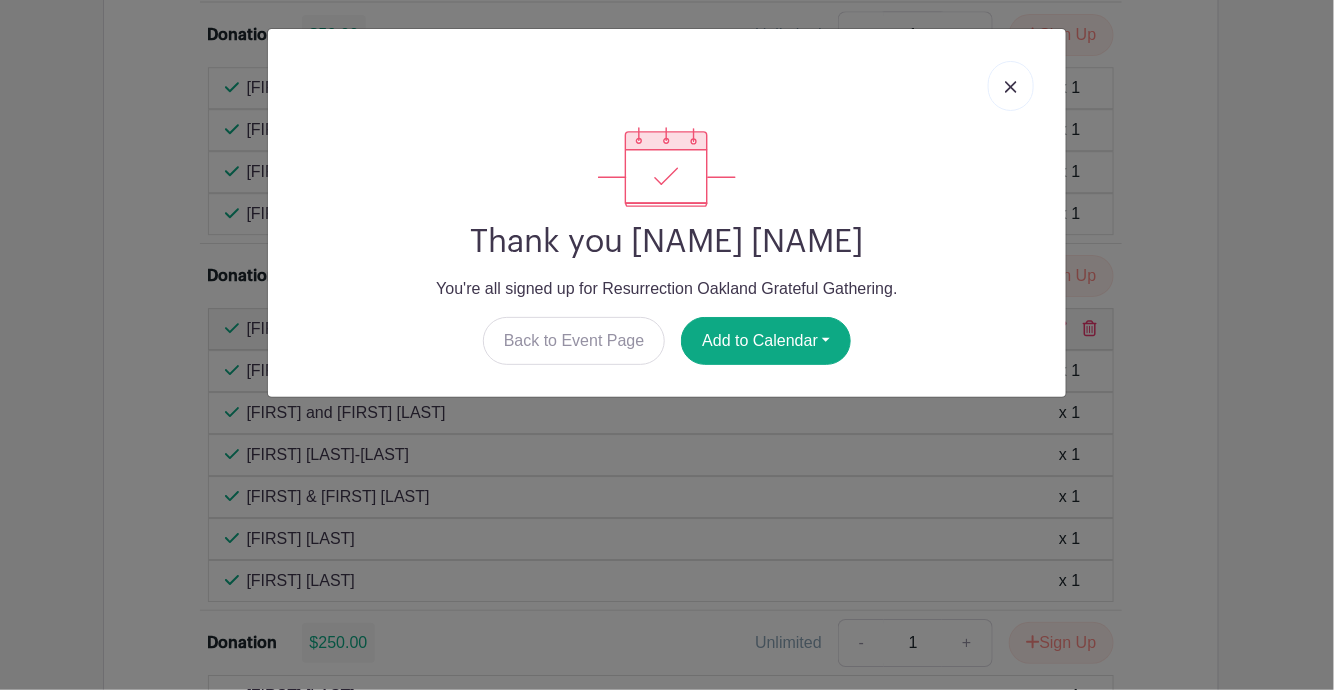 click at bounding box center (1011, 87) 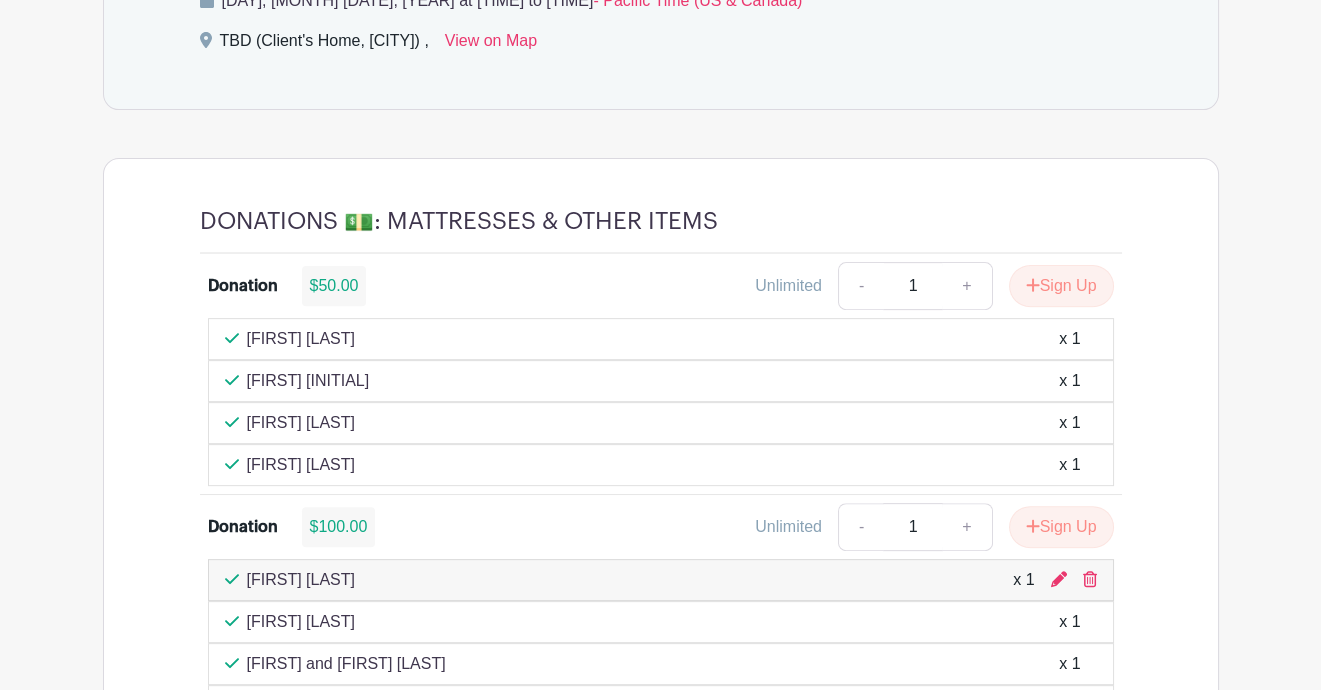 scroll, scrollTop: 1468, scrollLeft: 0, axis: vertical 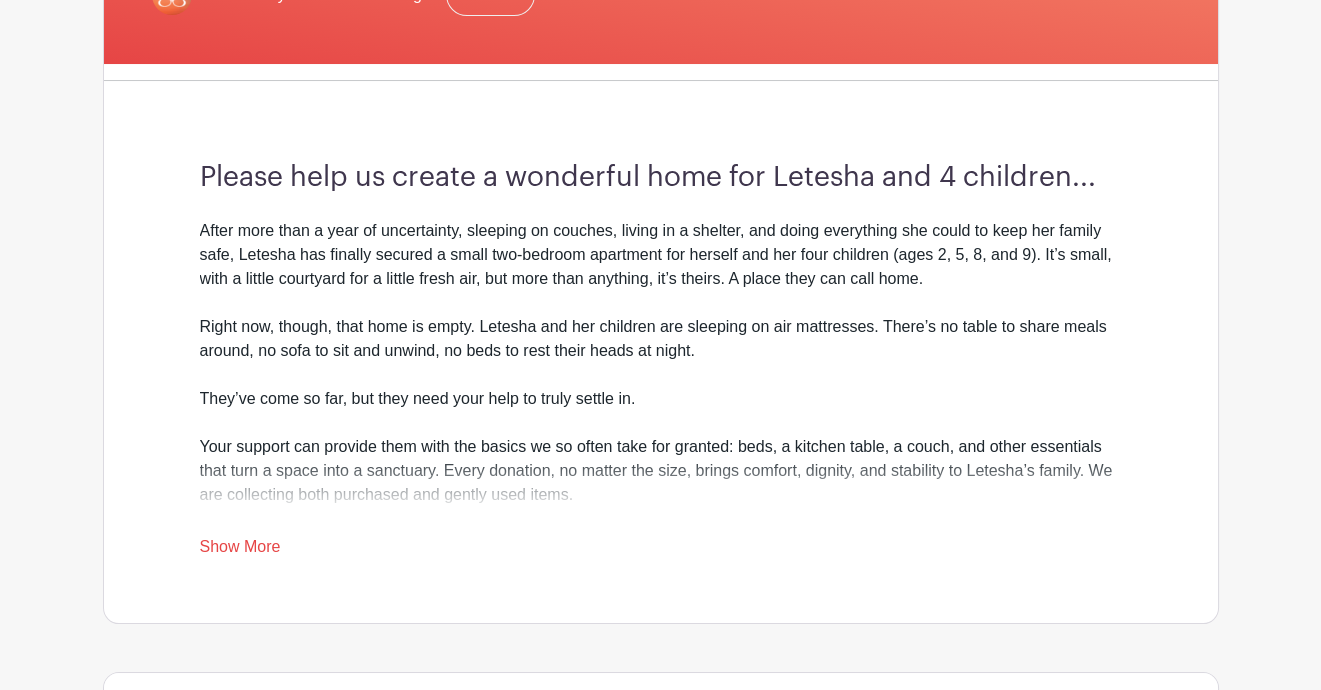 click on "Show More" at bounding box center (240, 550) 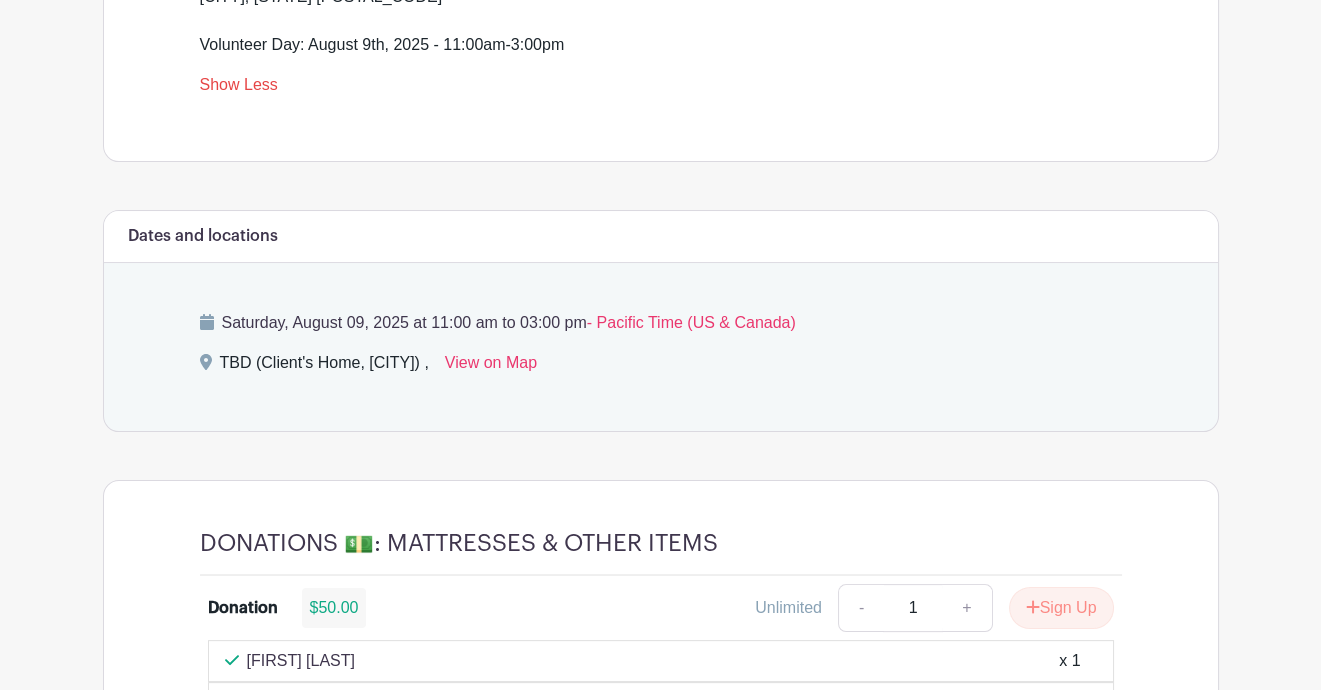 scroll, scrollTop: 1173, scrollLeft: 0, axis: vertical 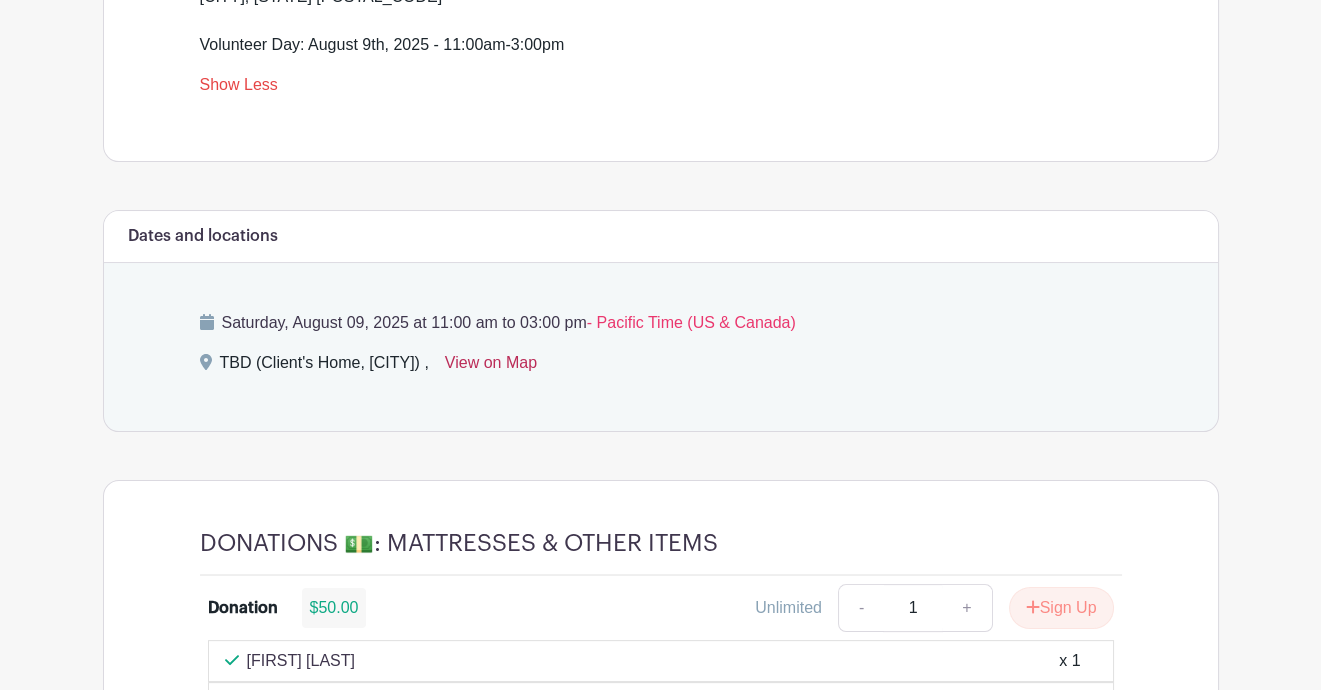 click on "View on Map" at bounding box center (491, 367) 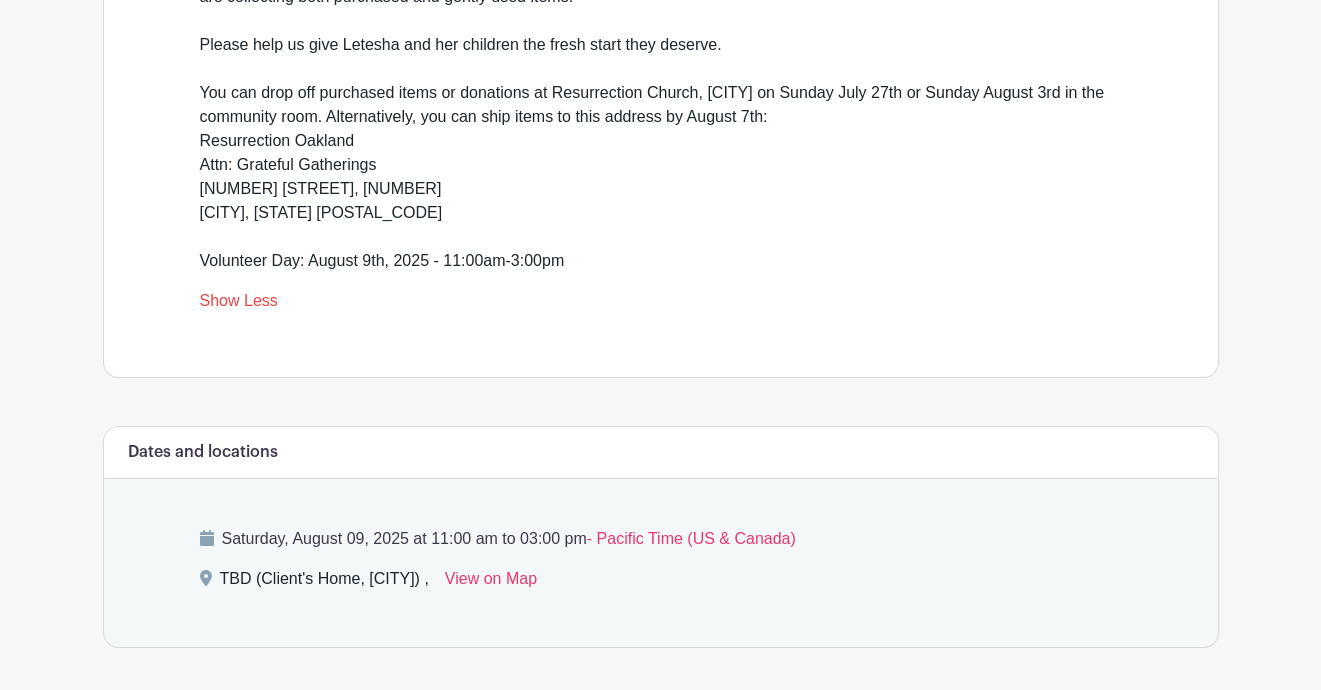 scroll, scrollTop: 949, scrollLeft: 0, axis: vertical 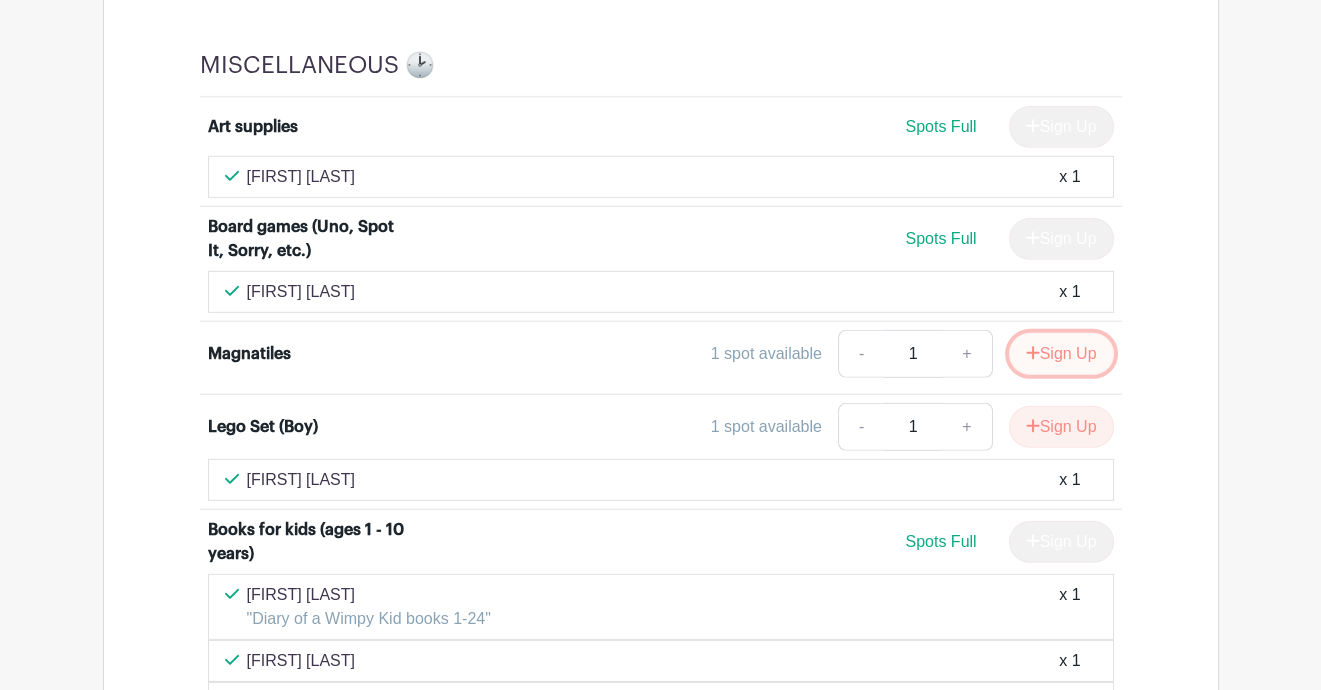 click on "Sign Up" at bounding box center (1061, 354) 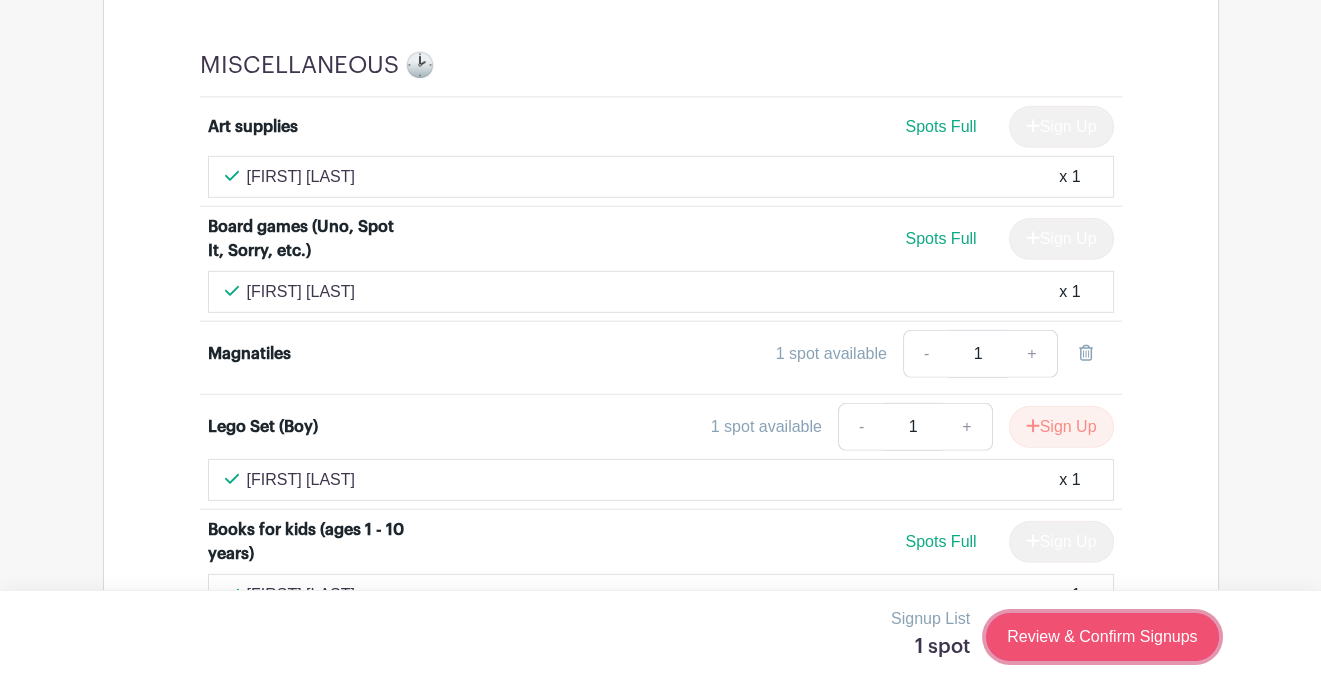 click on "Review & Confirm Signups" at bounding box center (1102, 637) 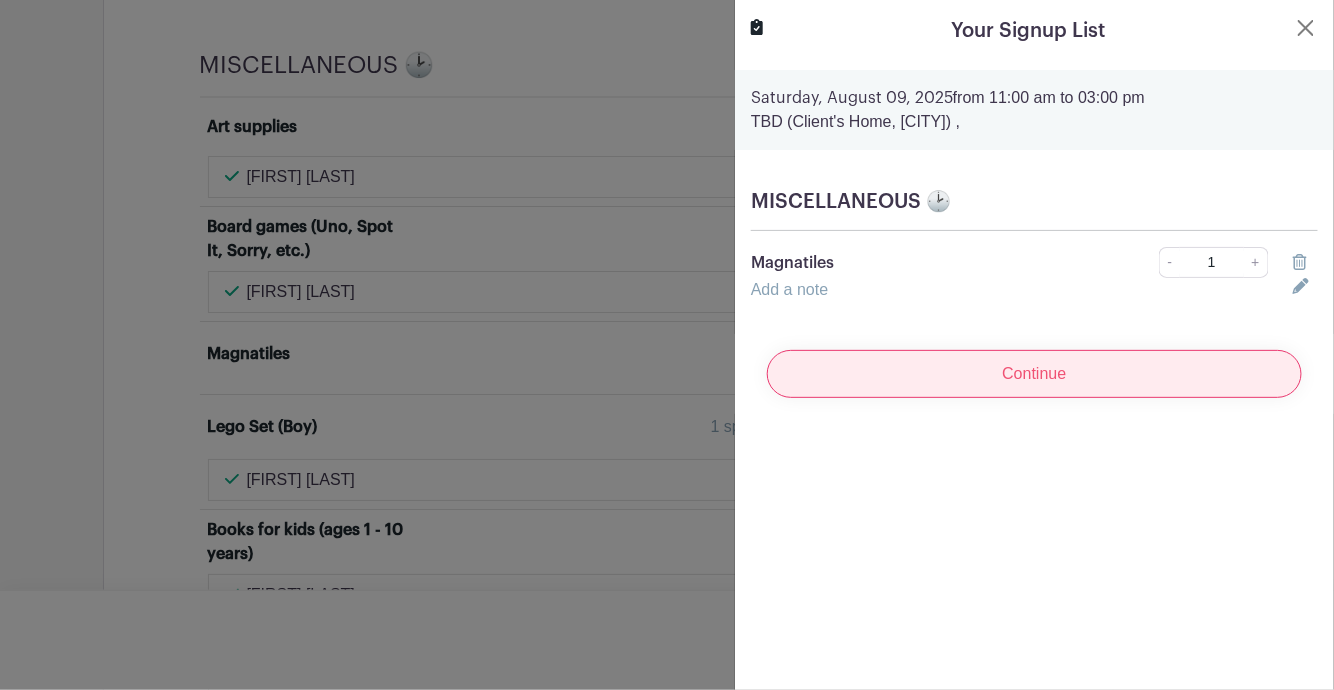 click on "Continue" at bounding box center (1034, 374) 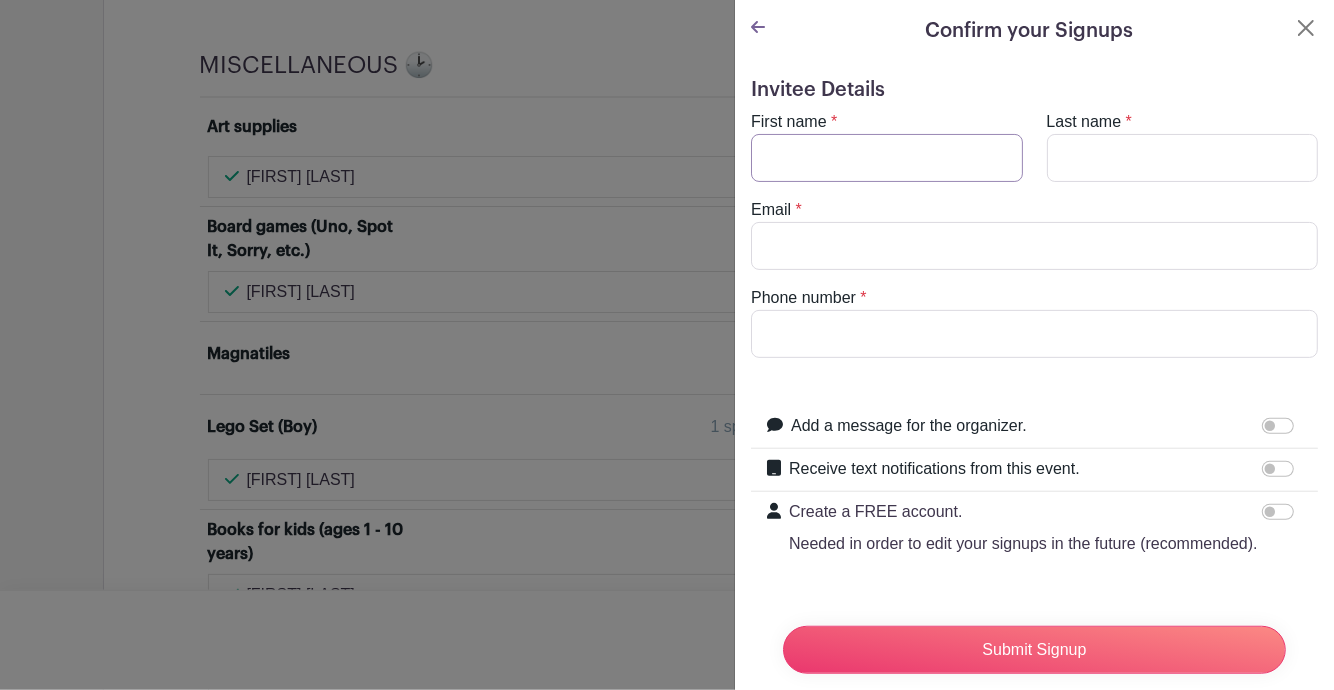 click on "First name" at bounding box center [887, 158] 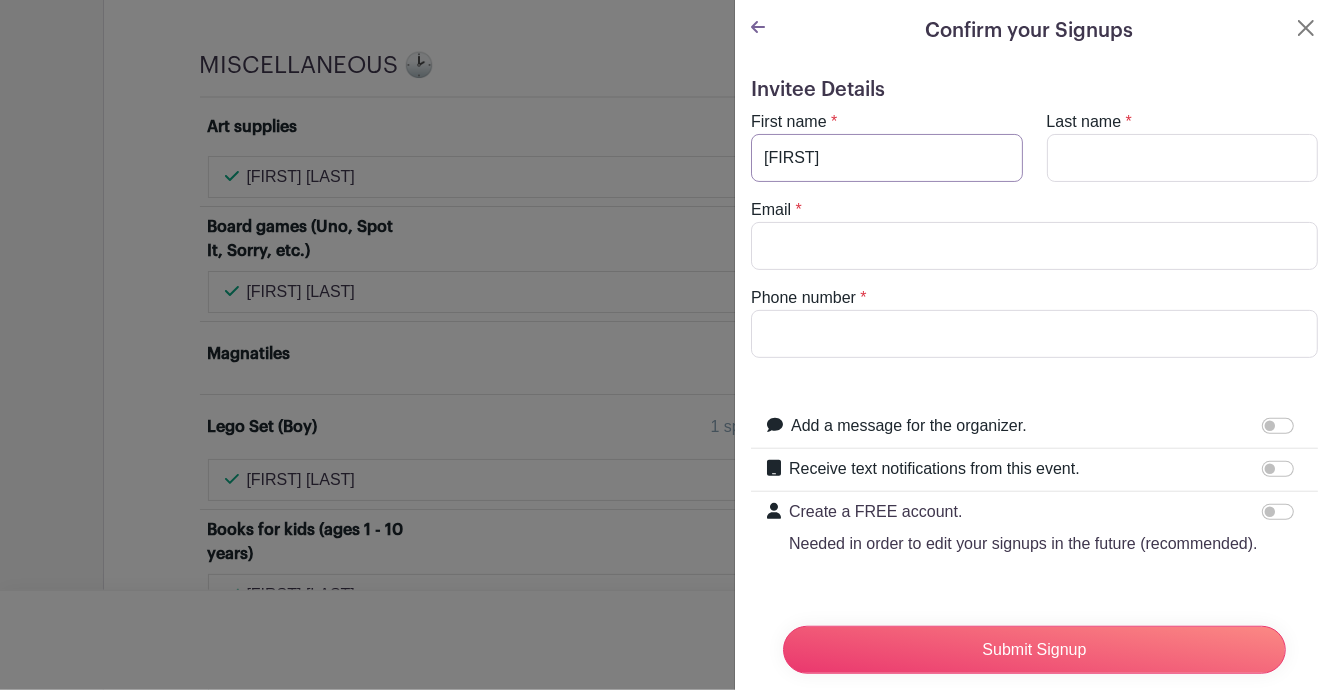 type on "Lucia" 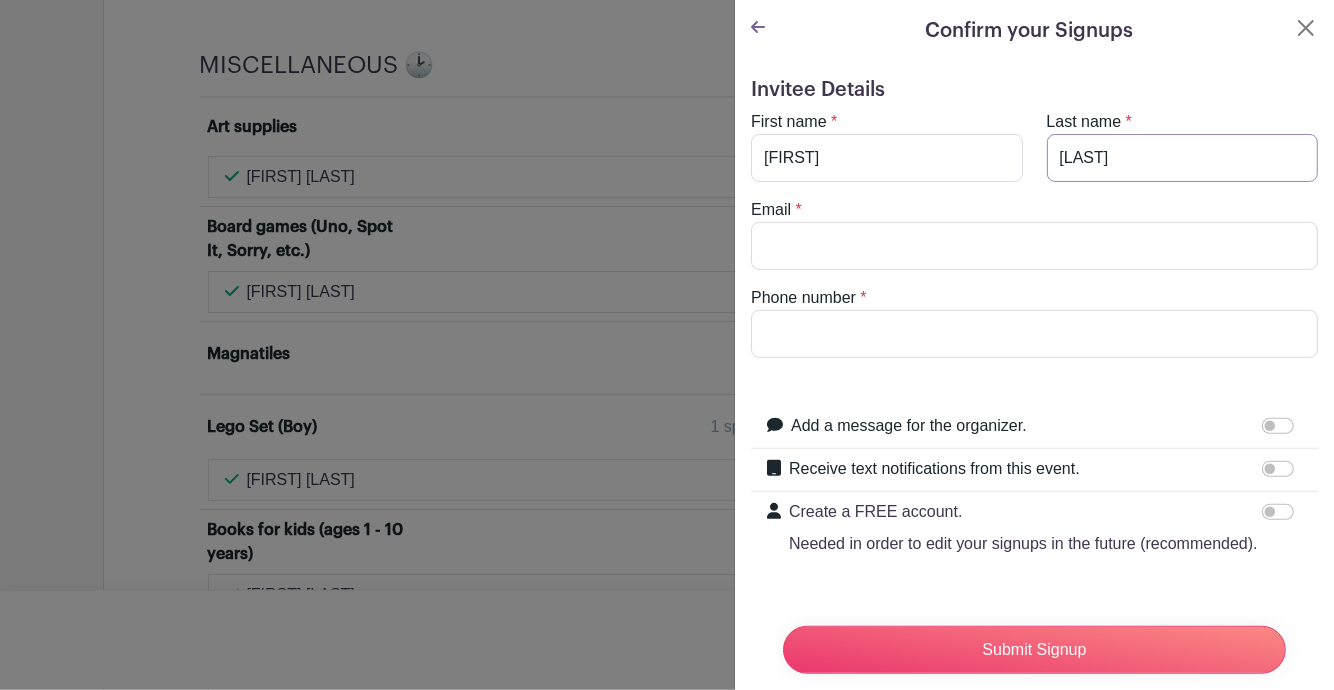 type on "Poole" 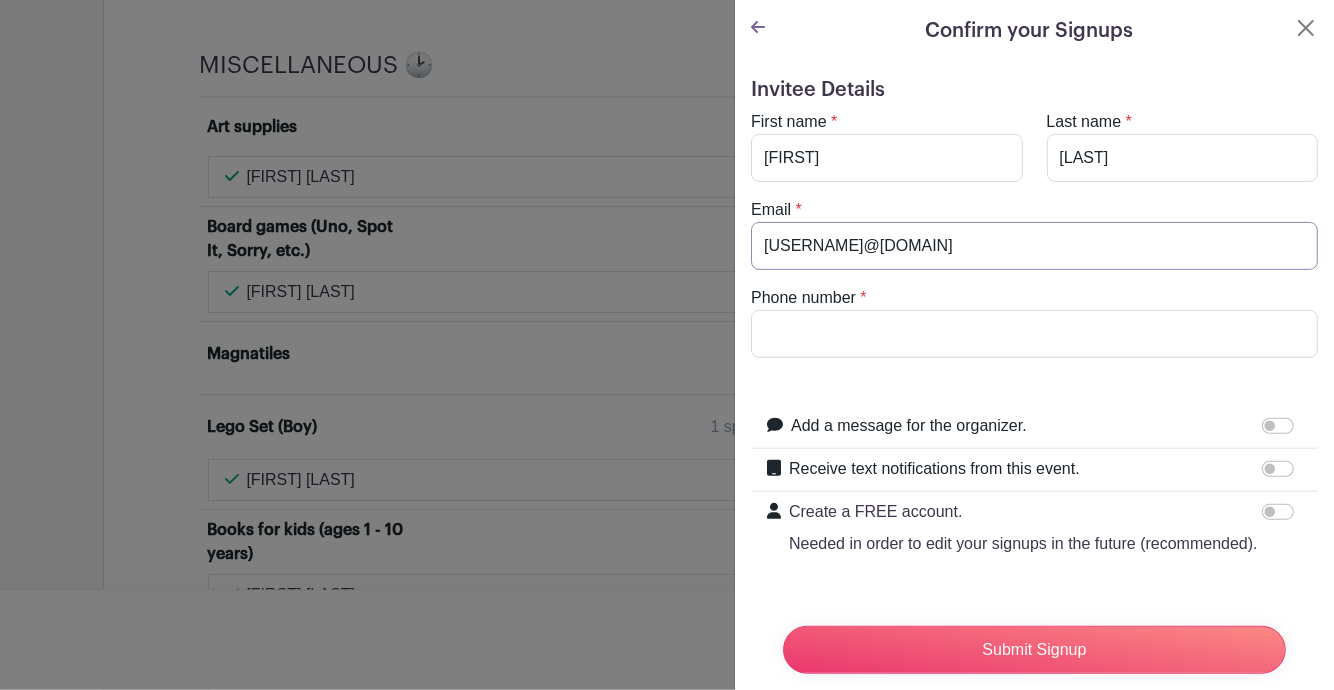 type on "luciap226@gmail.com" 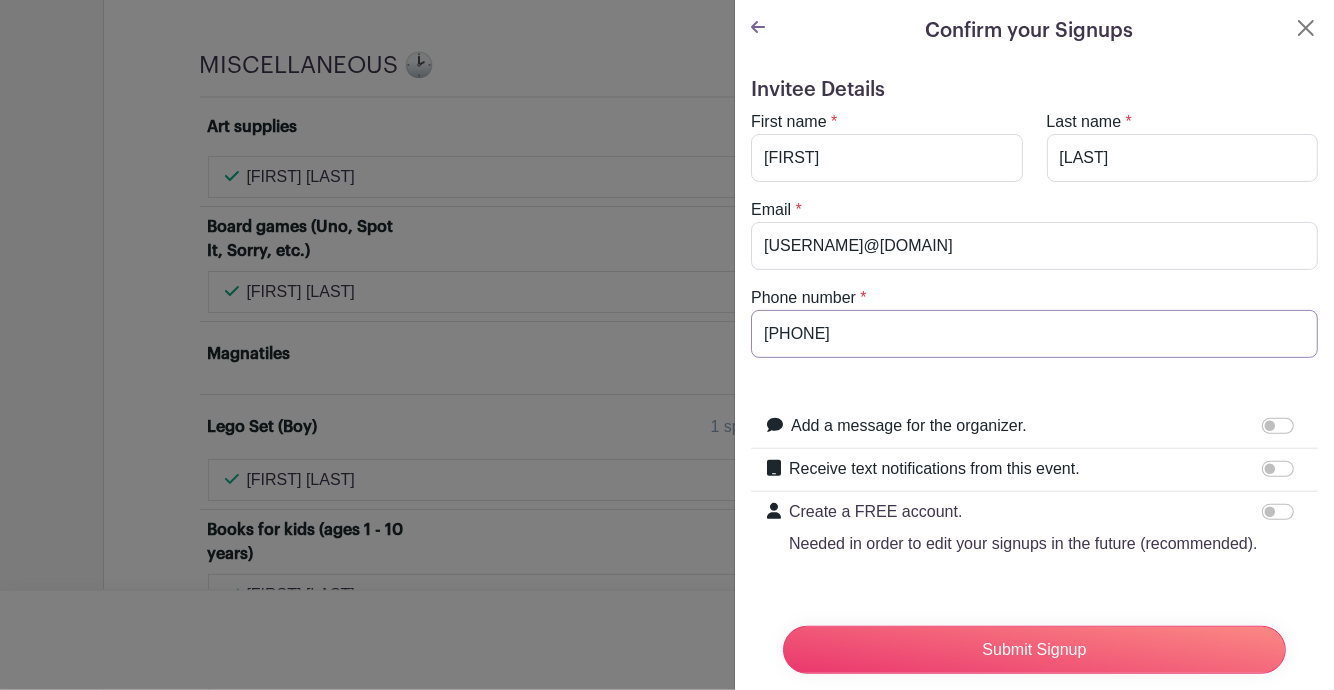 type on "5105662375" 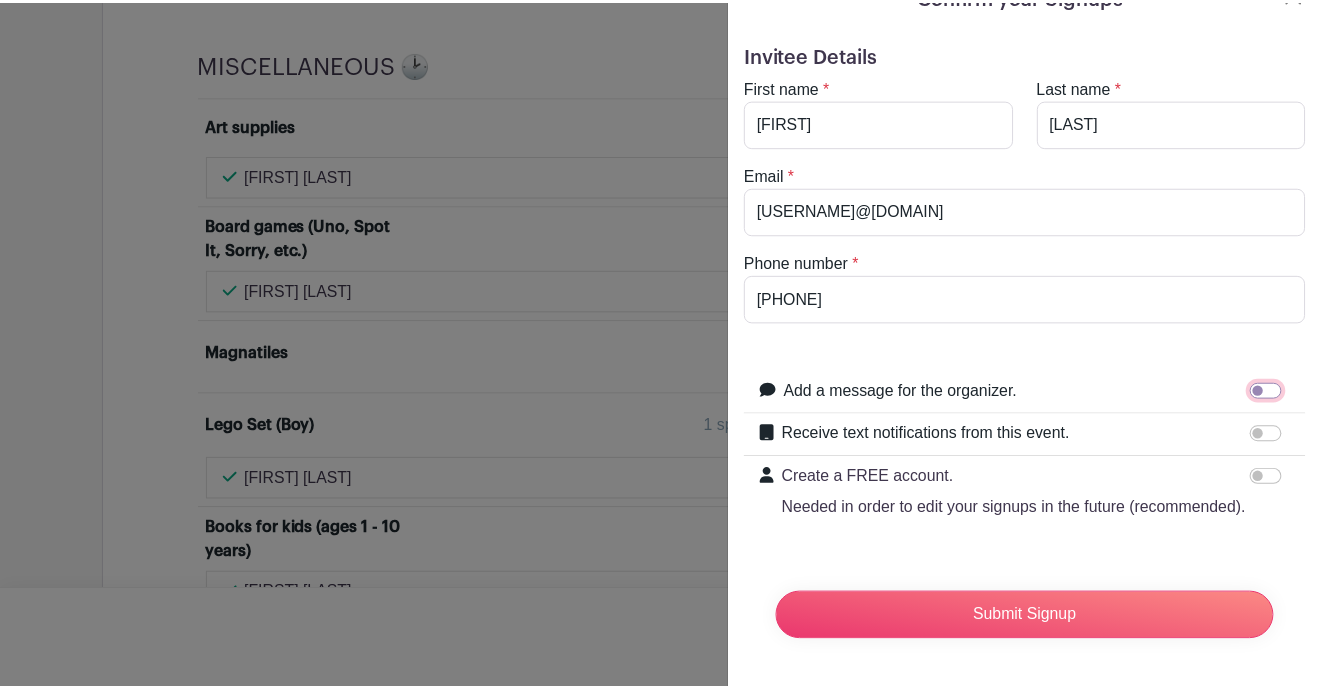 scroll, scrollTop: 70, scrollLeft: 0, axis: vertical 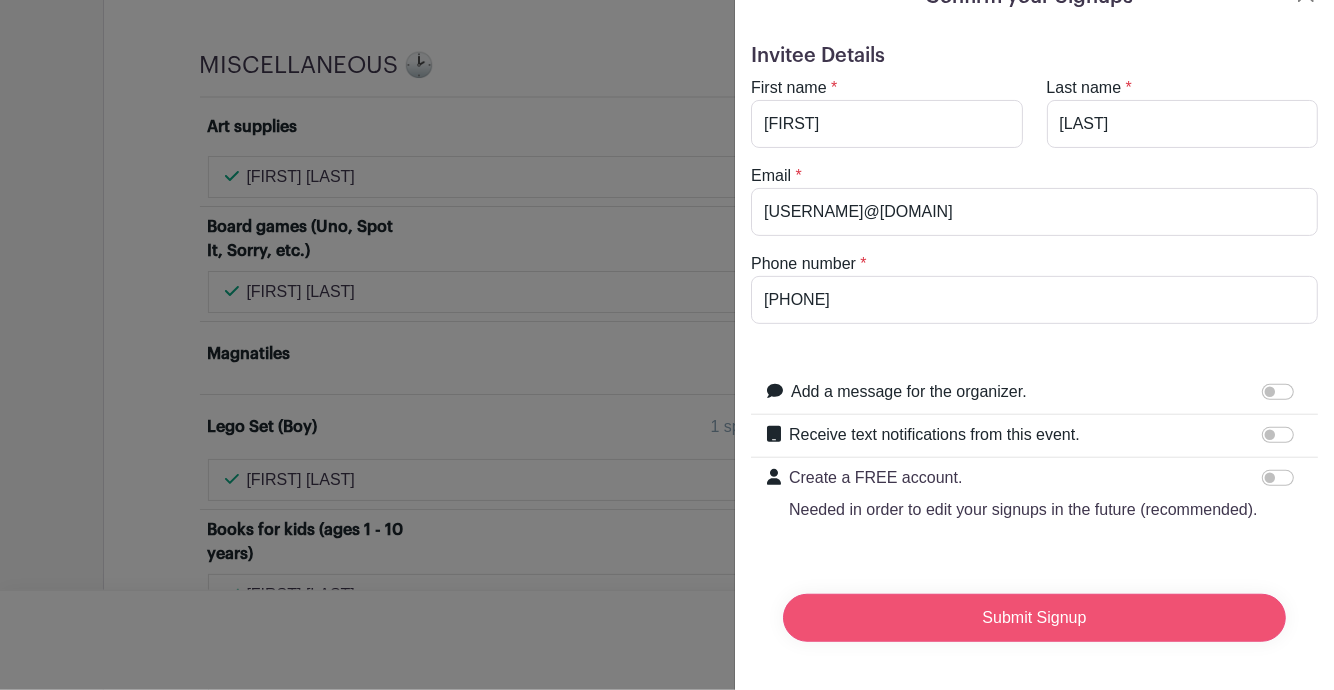 click on "Submit Signup" at bounding box center (1034, 618) 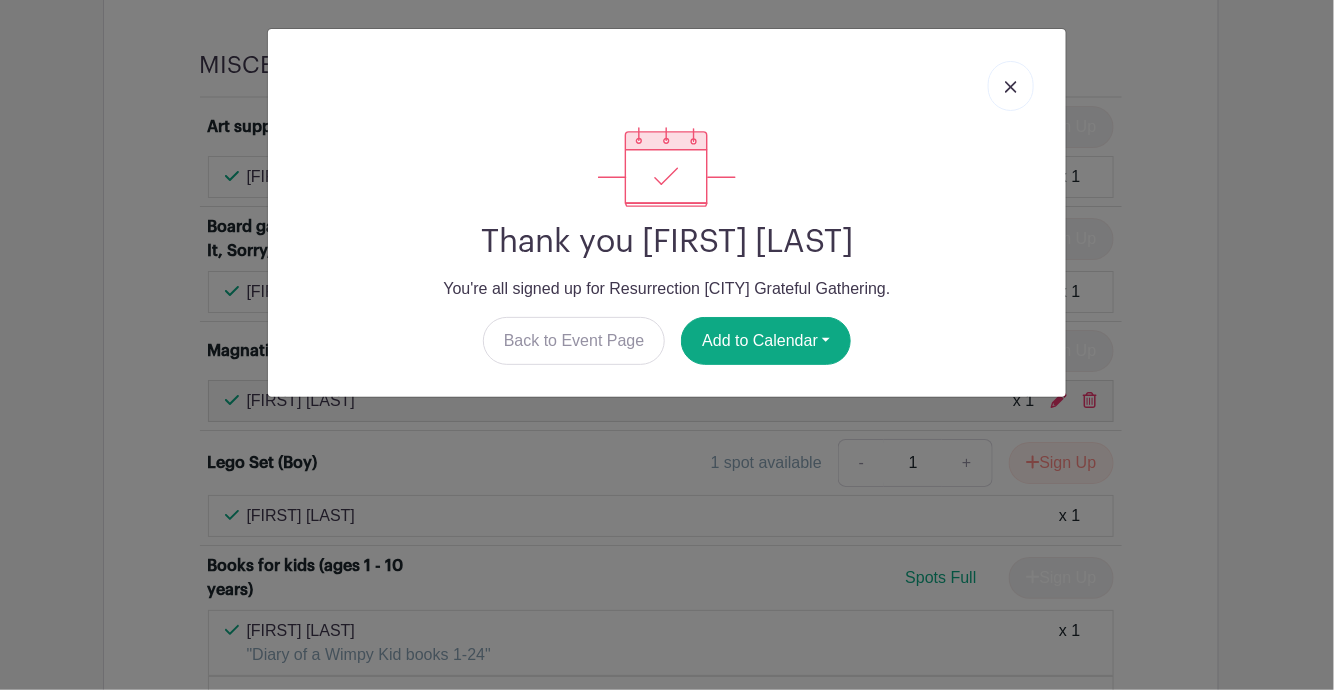 click at bounding box center [1011, 87] 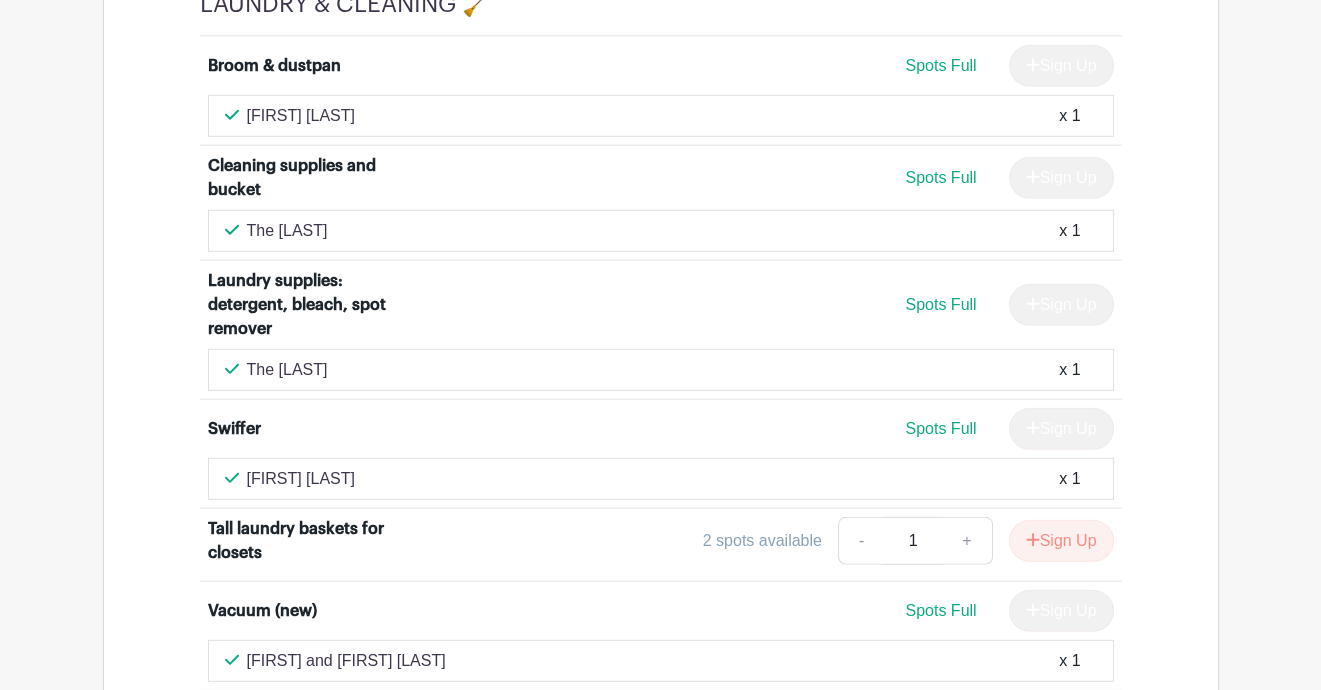 scroll, scrollTop: 11359, scrollLeft: 0, axis: vertical 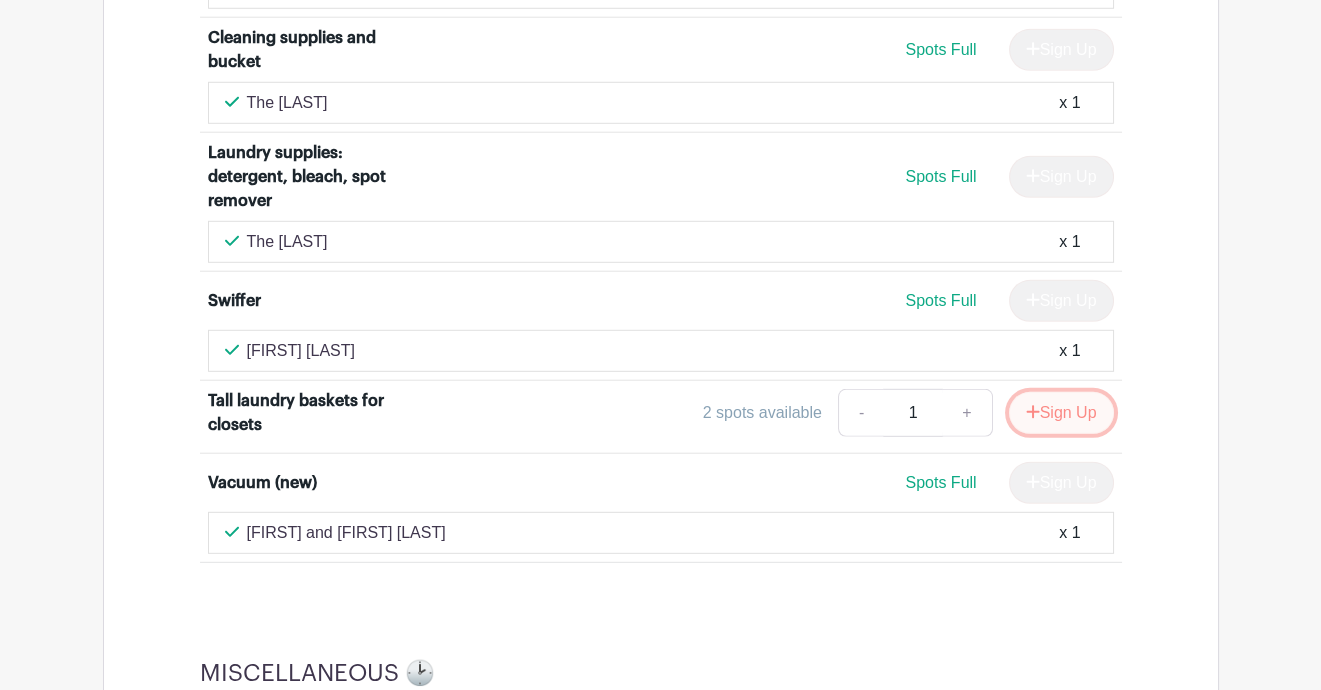 click on "Sign Up" at bounding box center (1061, 413) 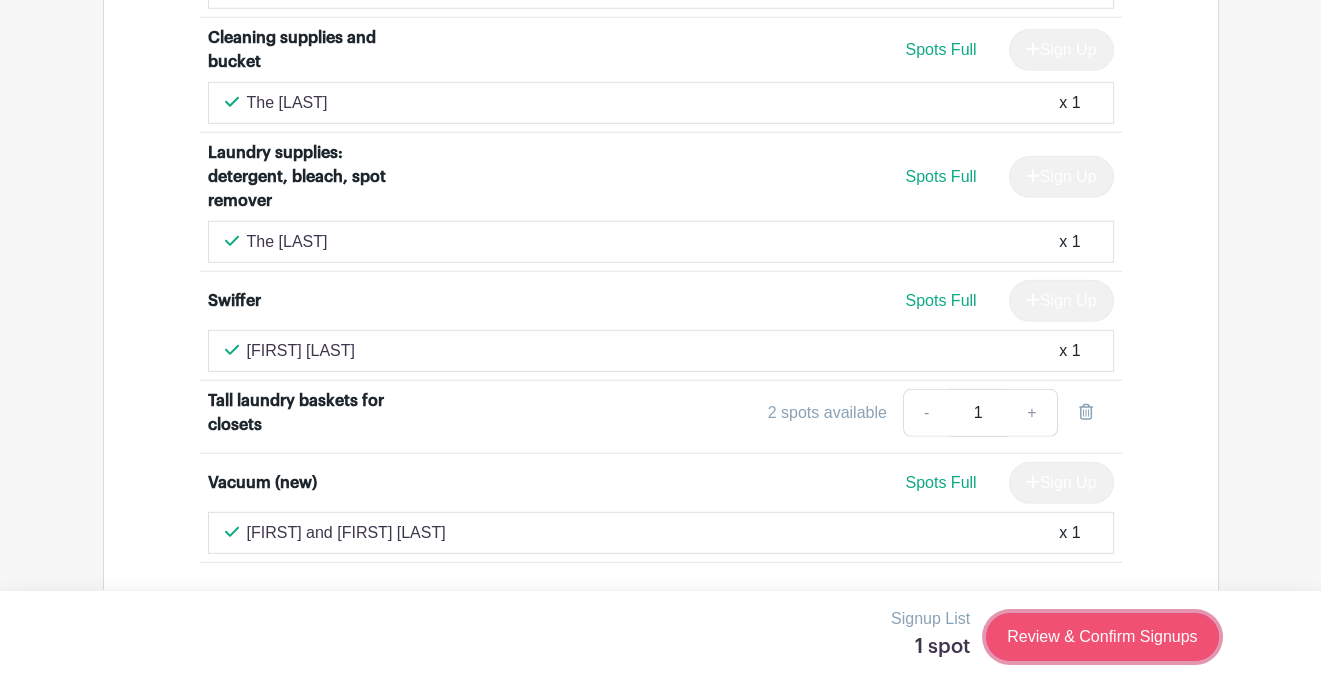 click on "Review & Confirm Signups" at bounding box center [1102, 637] 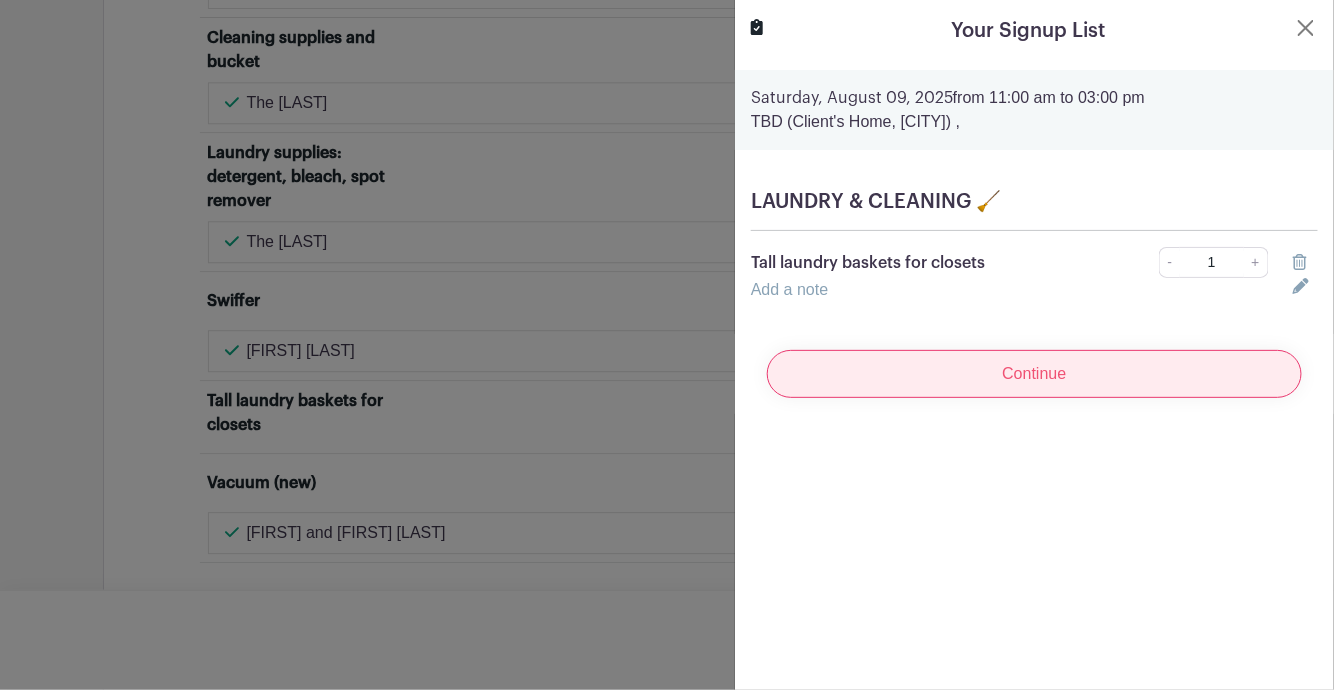 click on "Continue" at bounding box center (1034, 374) 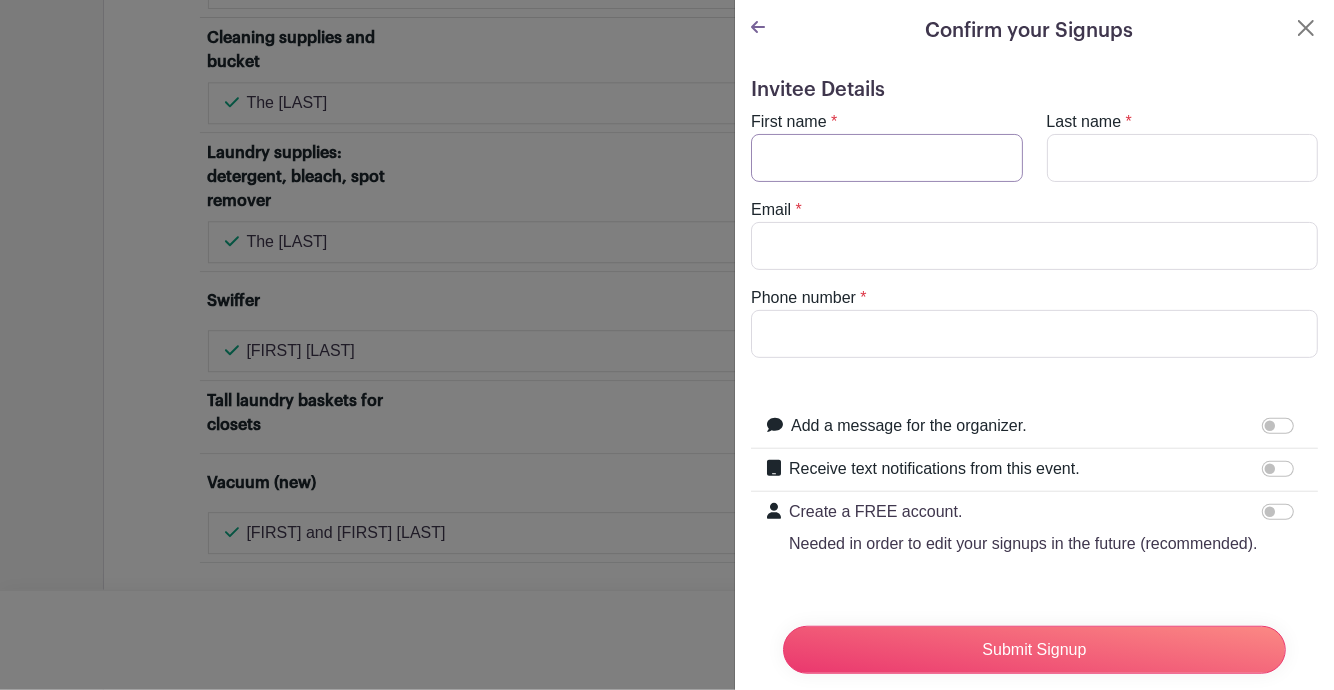 click on "First name" at bounding box center (887, 158) 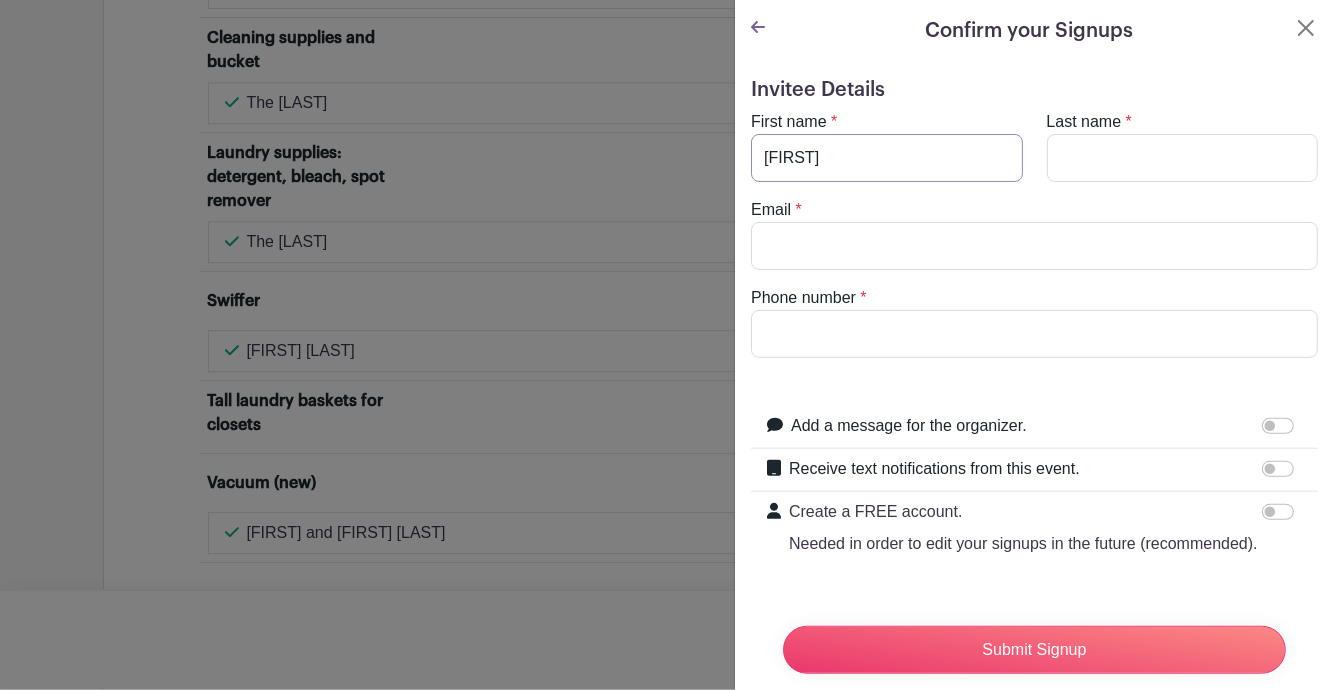 type on "Lucia" 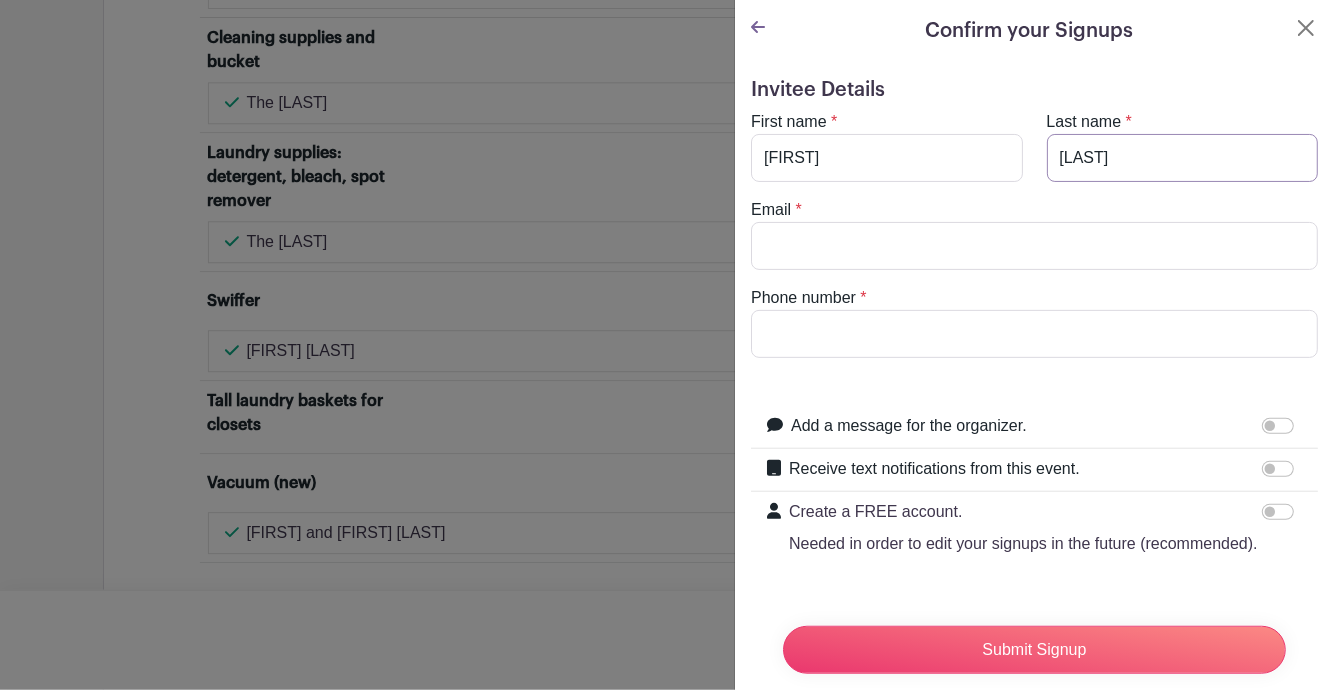 type on "Poole" 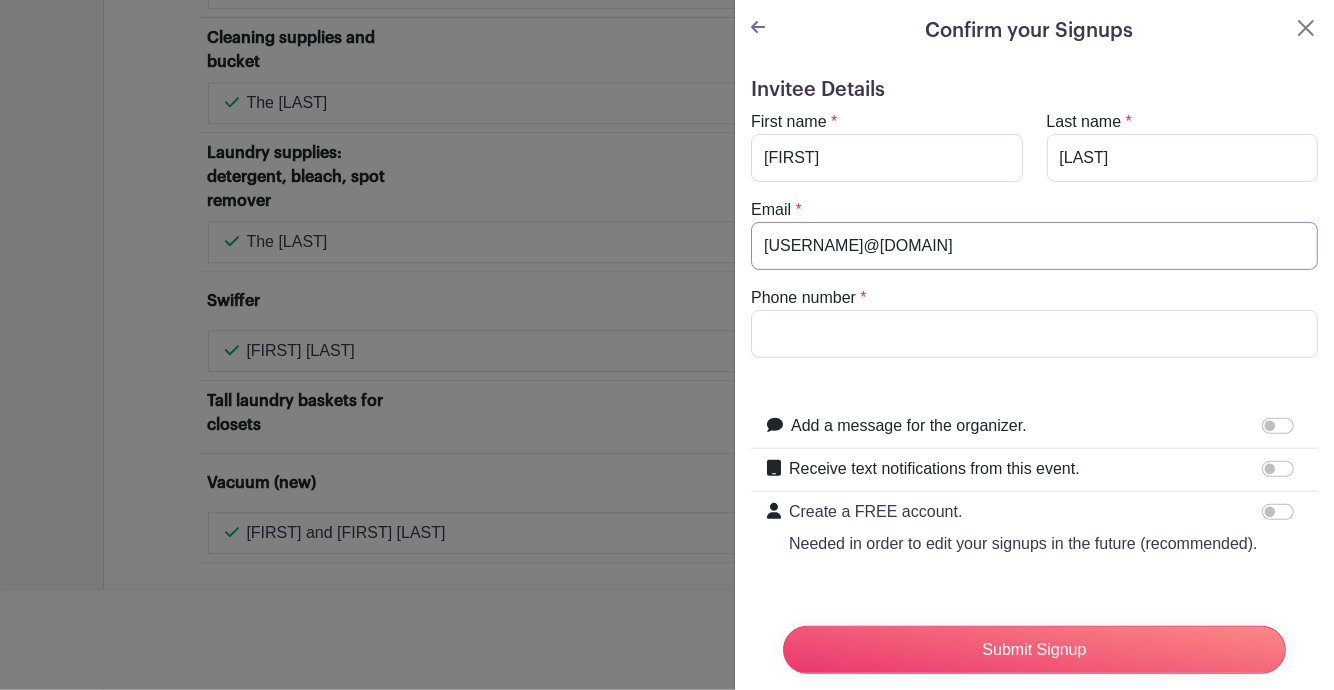 type on "luciap226@gmail.com" 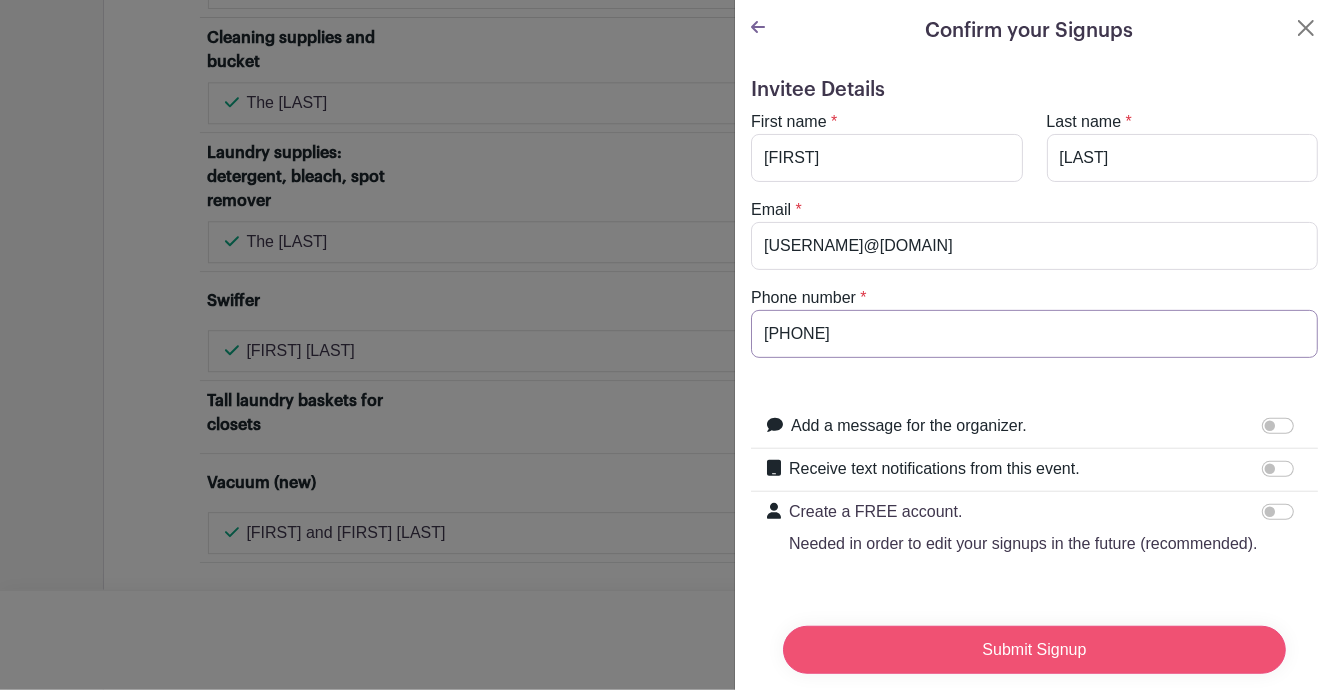 type on "5105662375" 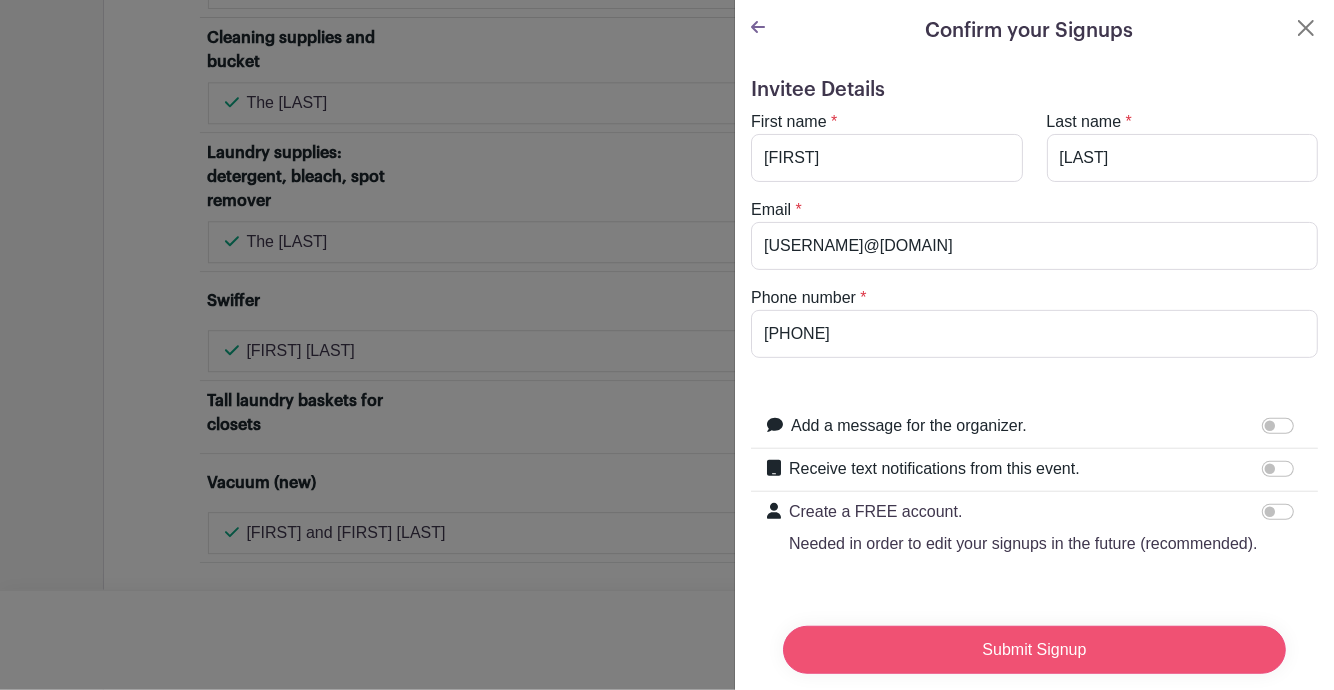 click on "Submit Signup" at bounding box center [1034, 650] 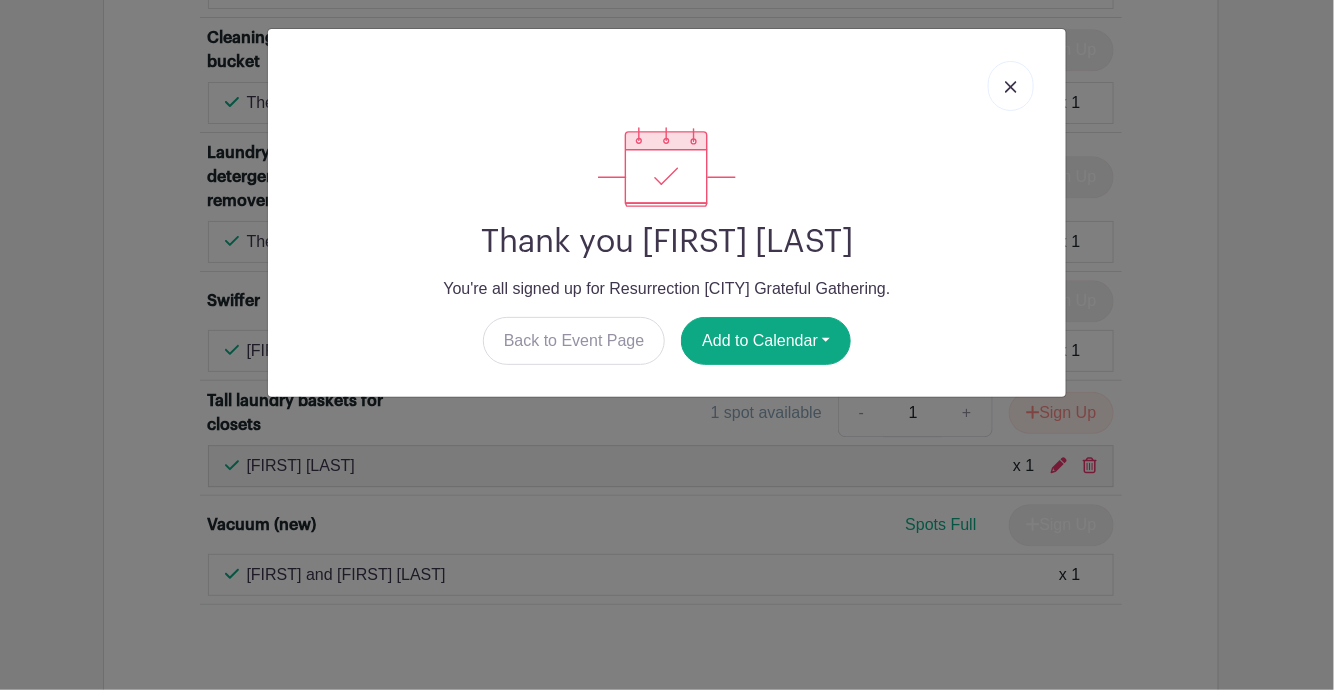 click at bounding box center (1011, 87) 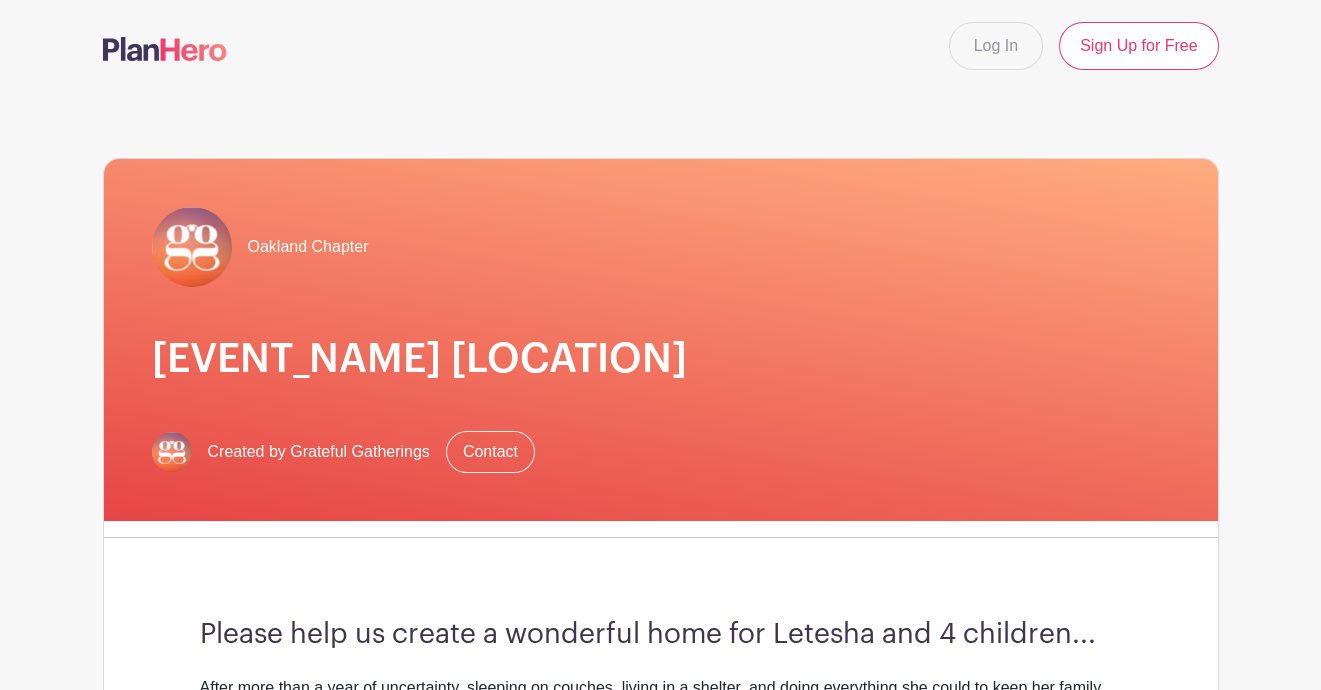 scroll, scrollTop: 0, scrollLeft: 0, axis: both 